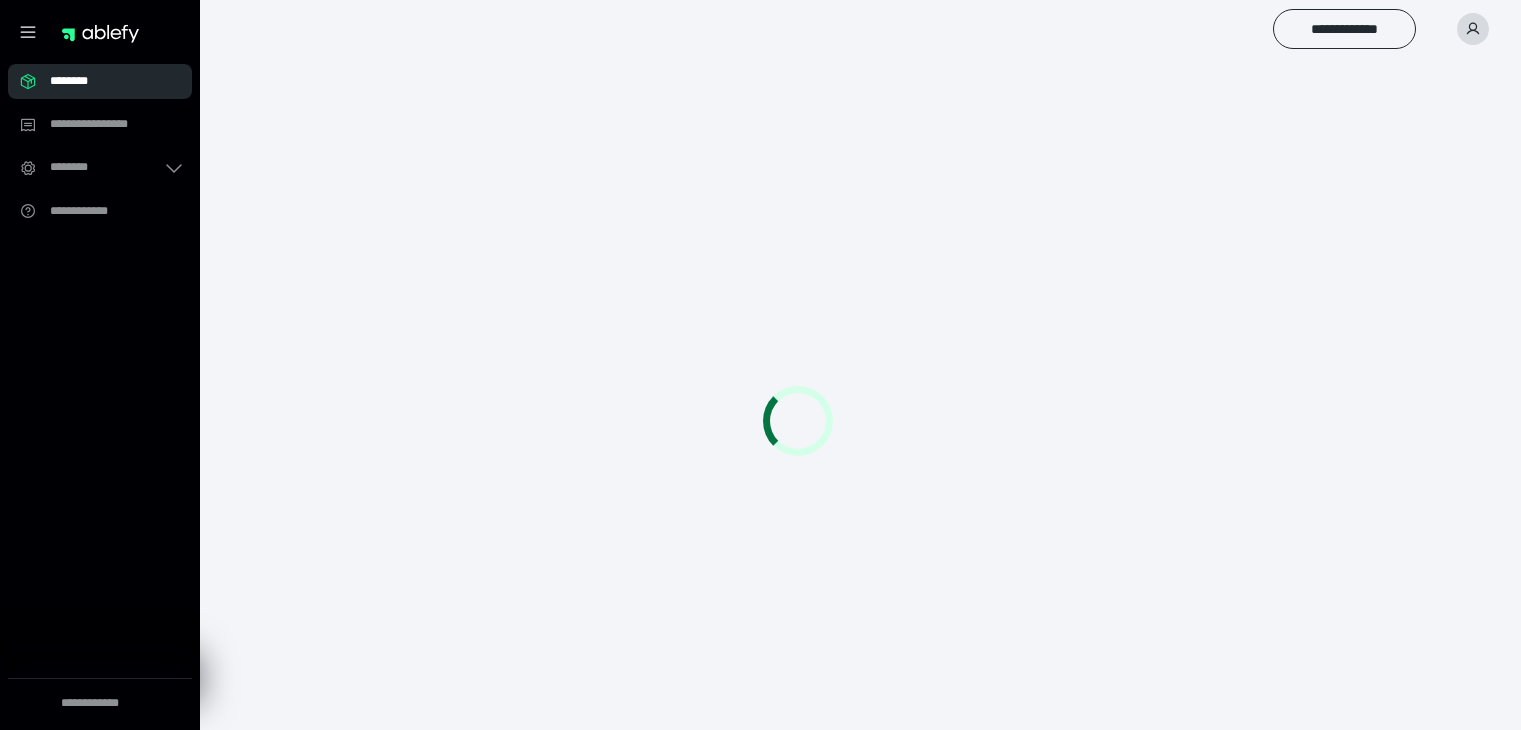 scroll, scrollTop: 0, scrollLeft: 0, axis: both 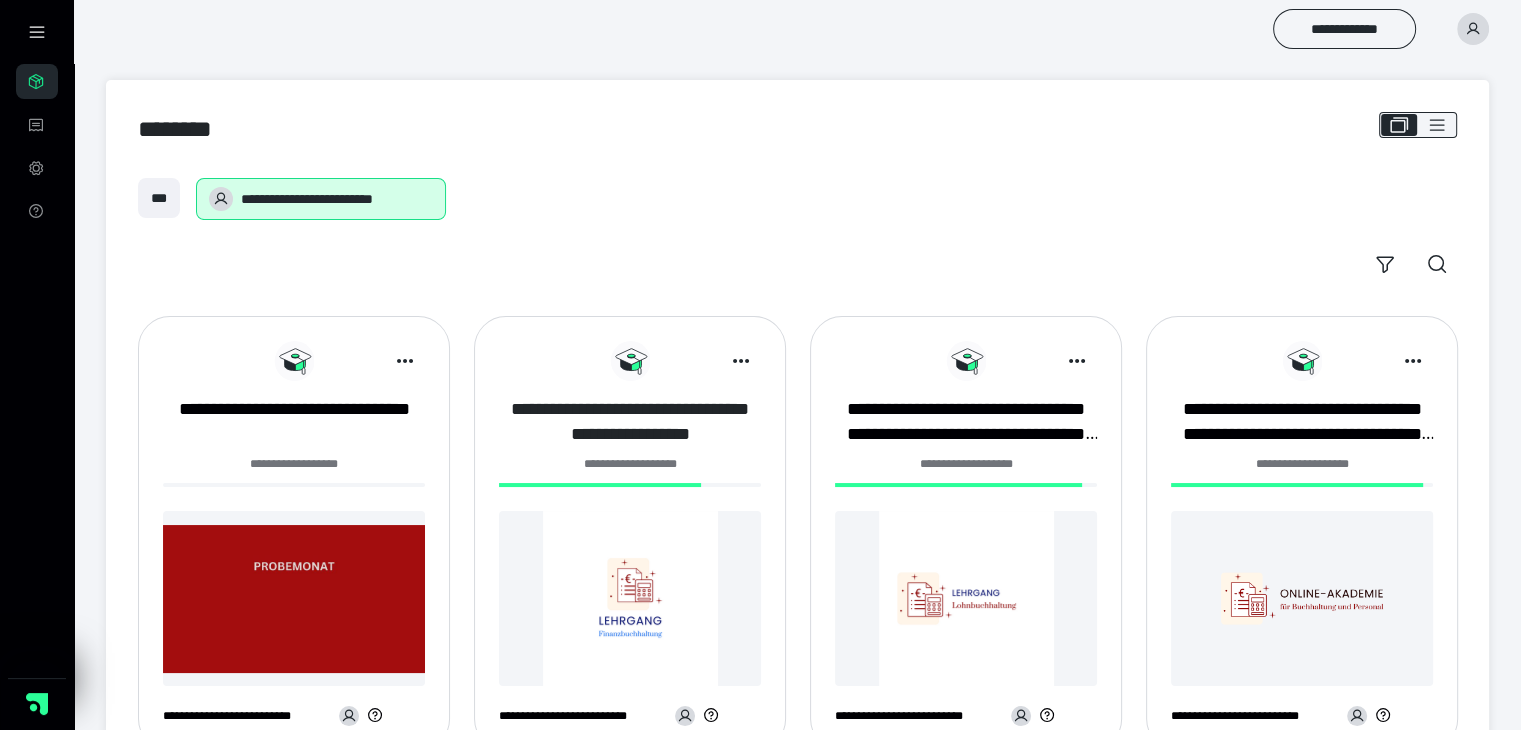 click on "**********" at bounding box center (630, 422) 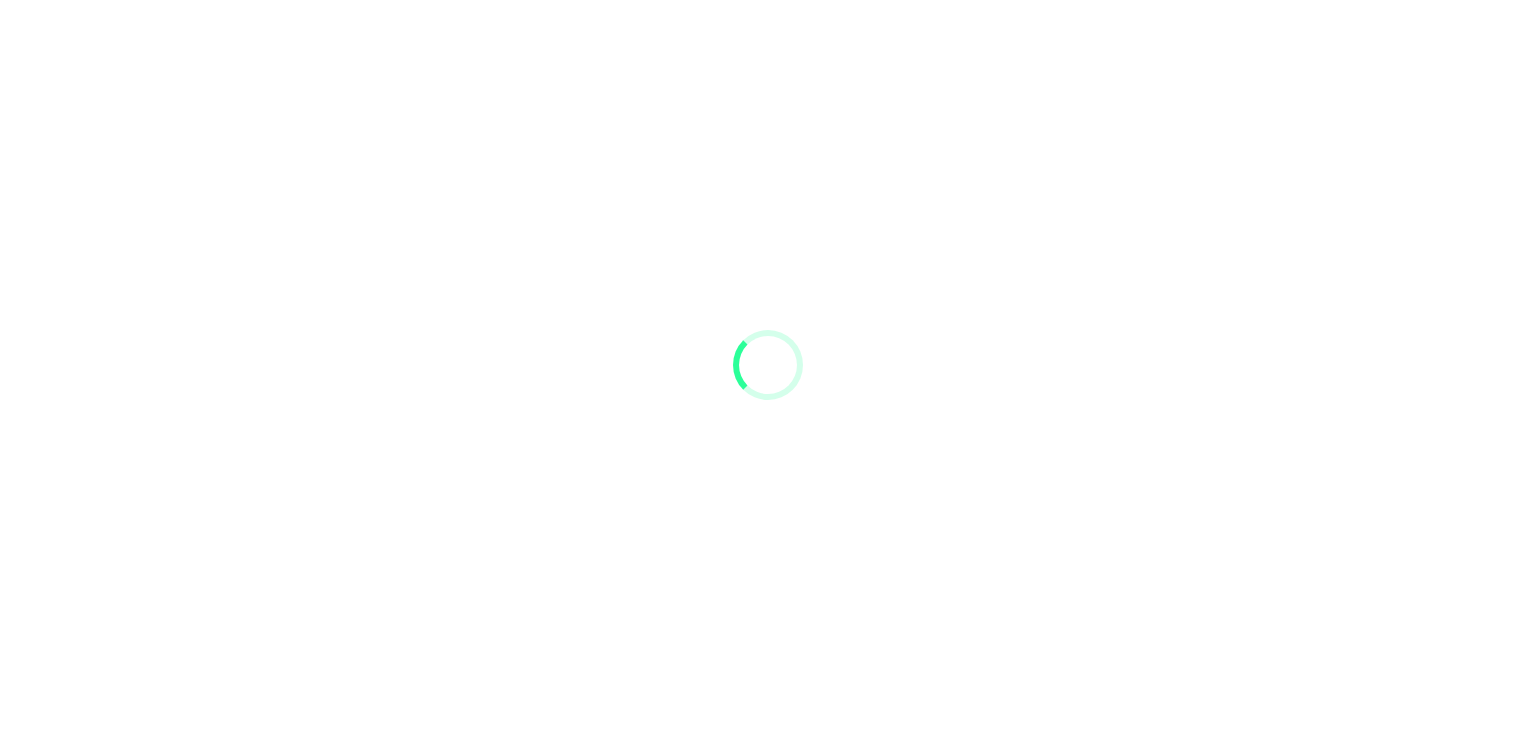 scroll, scrollTop: 0, scrollLeft: 0, axis: both 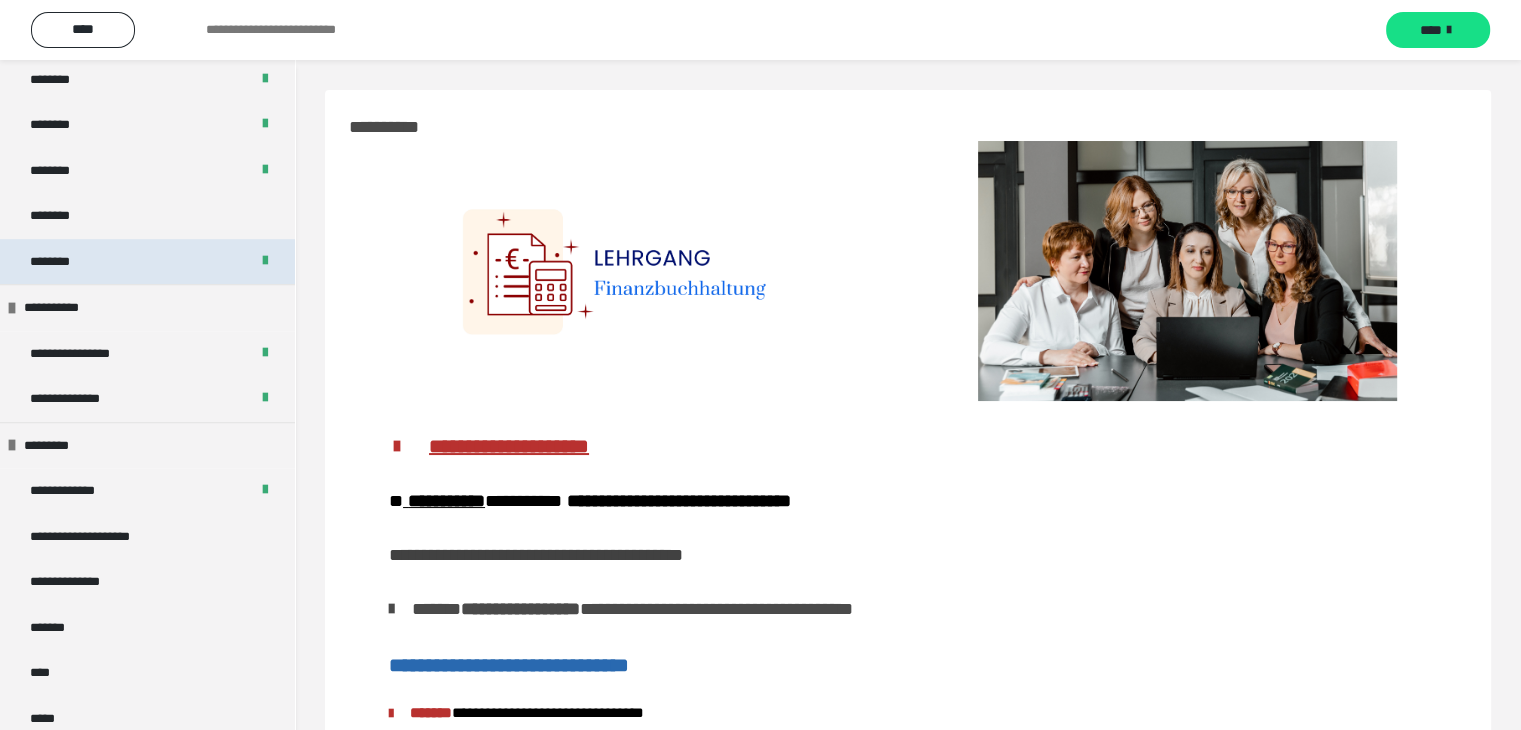 click on "******* ******* ******* ******* ******* ******* ******* ******* ******* ******** ******** ******** ******** ******** ******** ******** ******** ********" at bounding box center (147, -126) 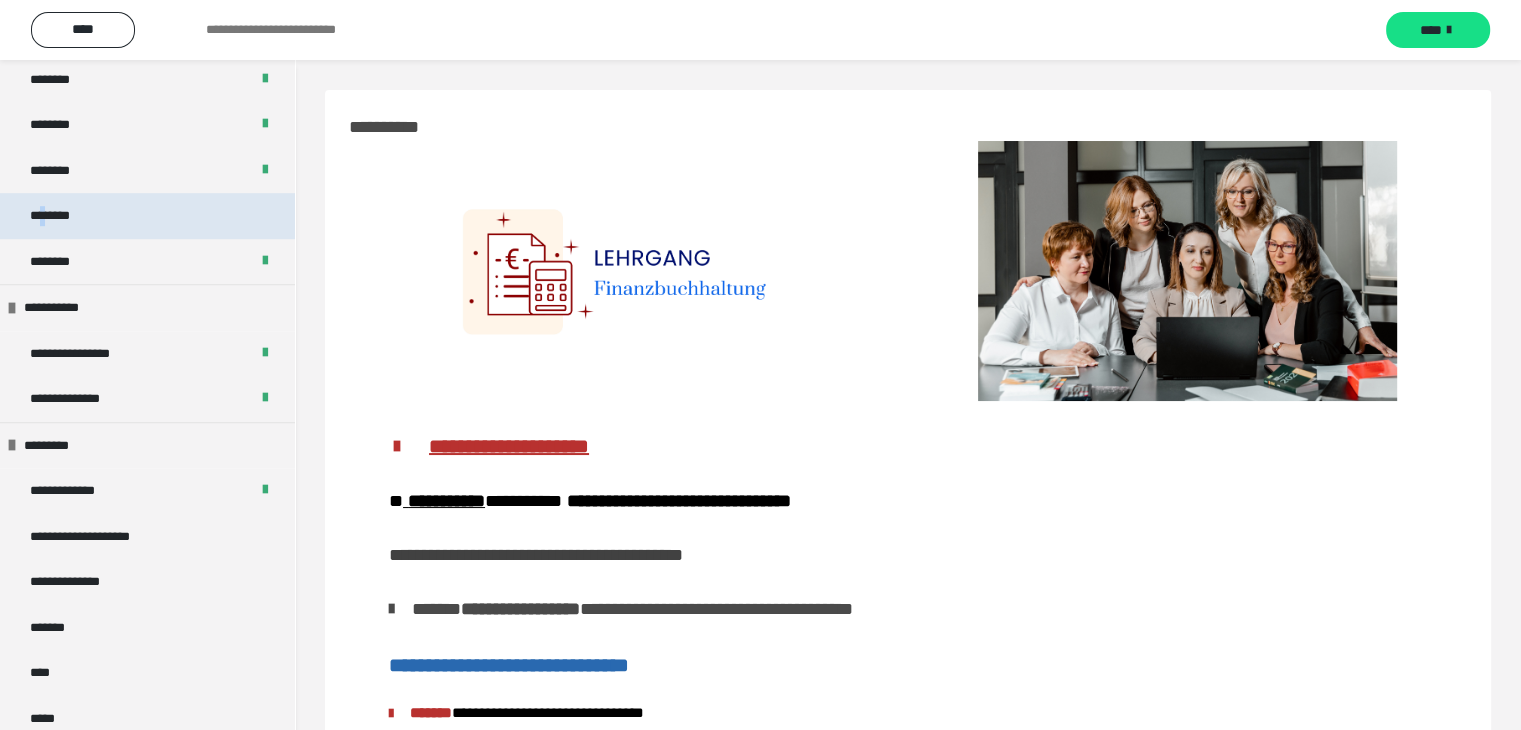 drag, startPoint x: 56, startPoint y: 208, endPoint x: 44, endPoint y: 199, distance: 15 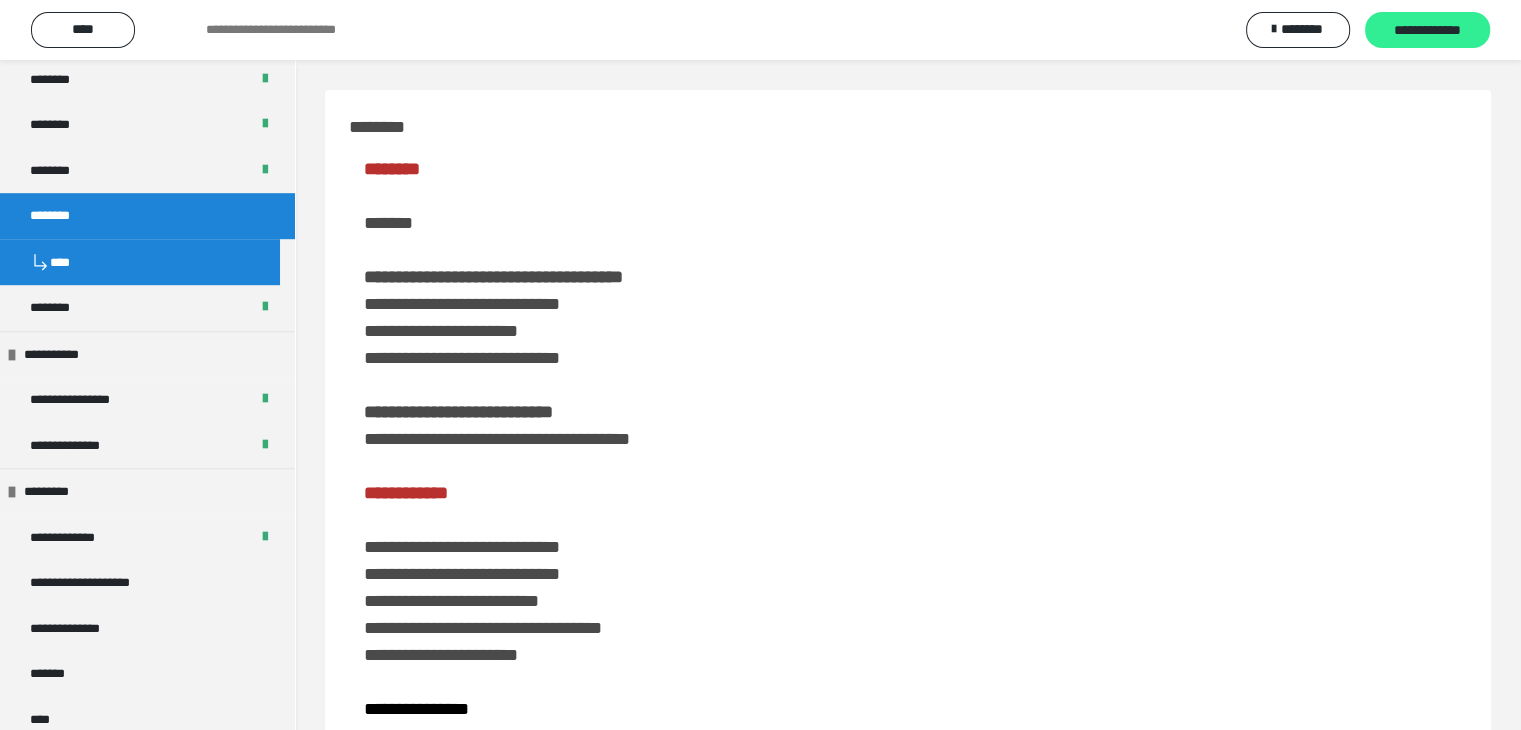 drag, startPoint x: 1434, startPoint y: 19, endPoint x: 1400, endPoint y: 13, distance: 34.525352 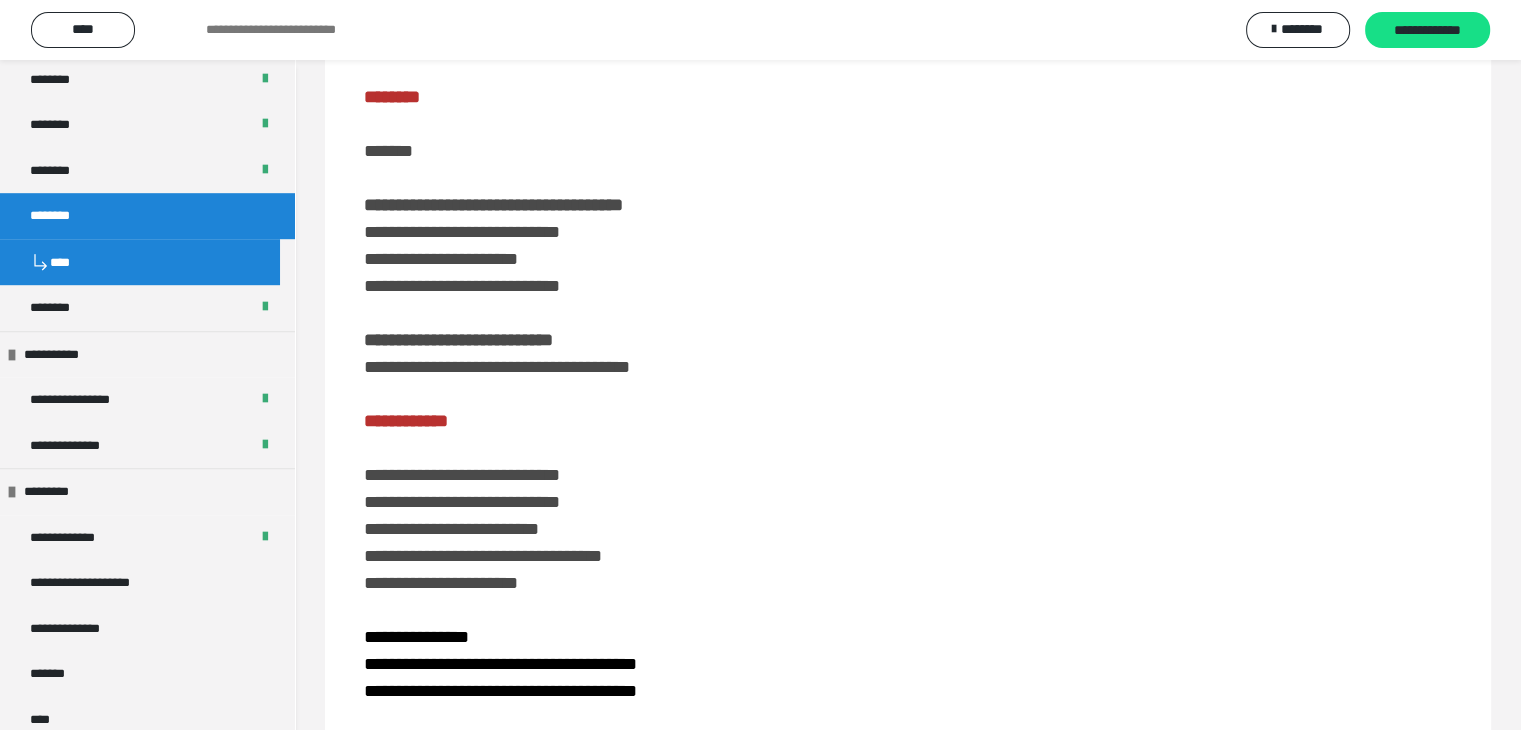 scroll, scrollTop: 0, scrollLeft: 0, axis: both 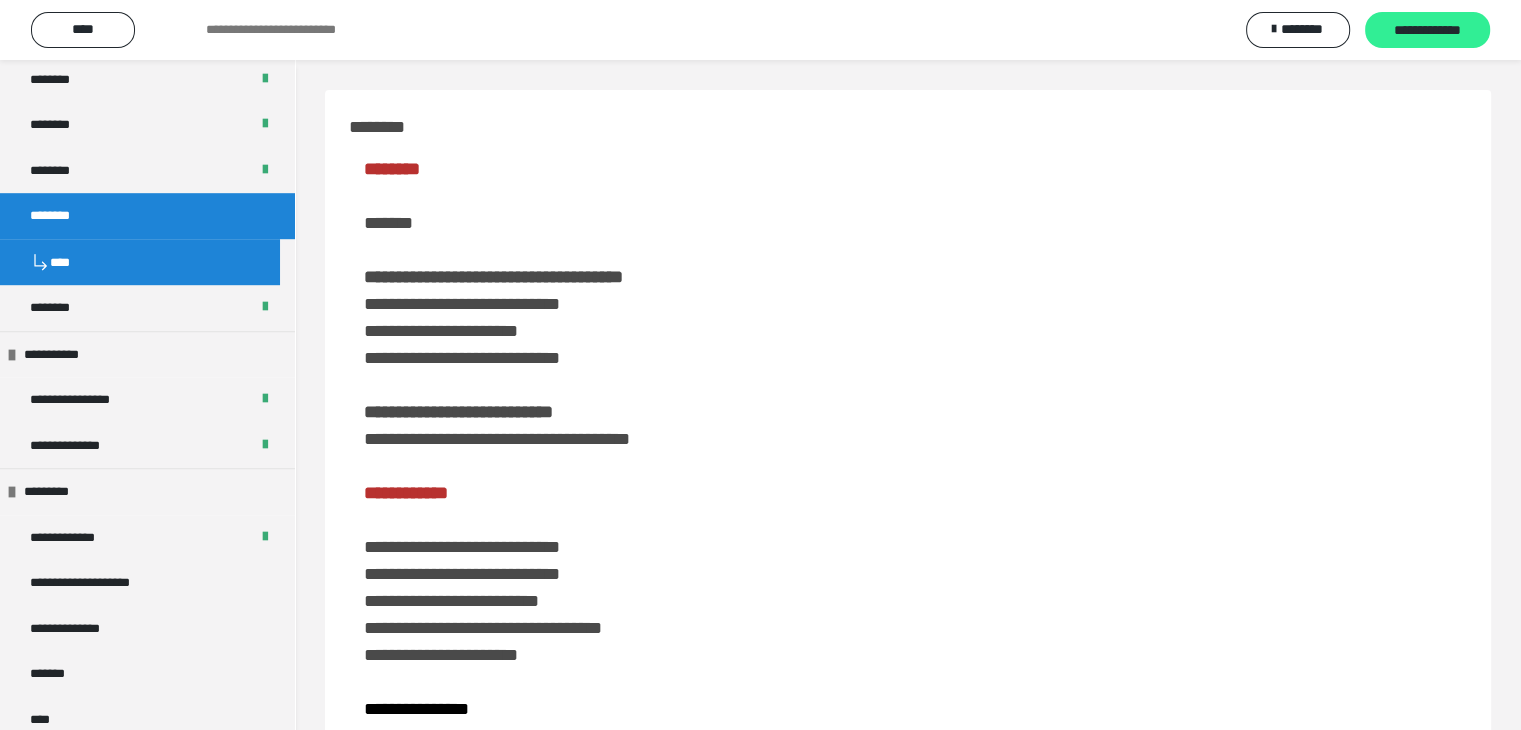 click on "**********" at bounding box center (1427, 31) 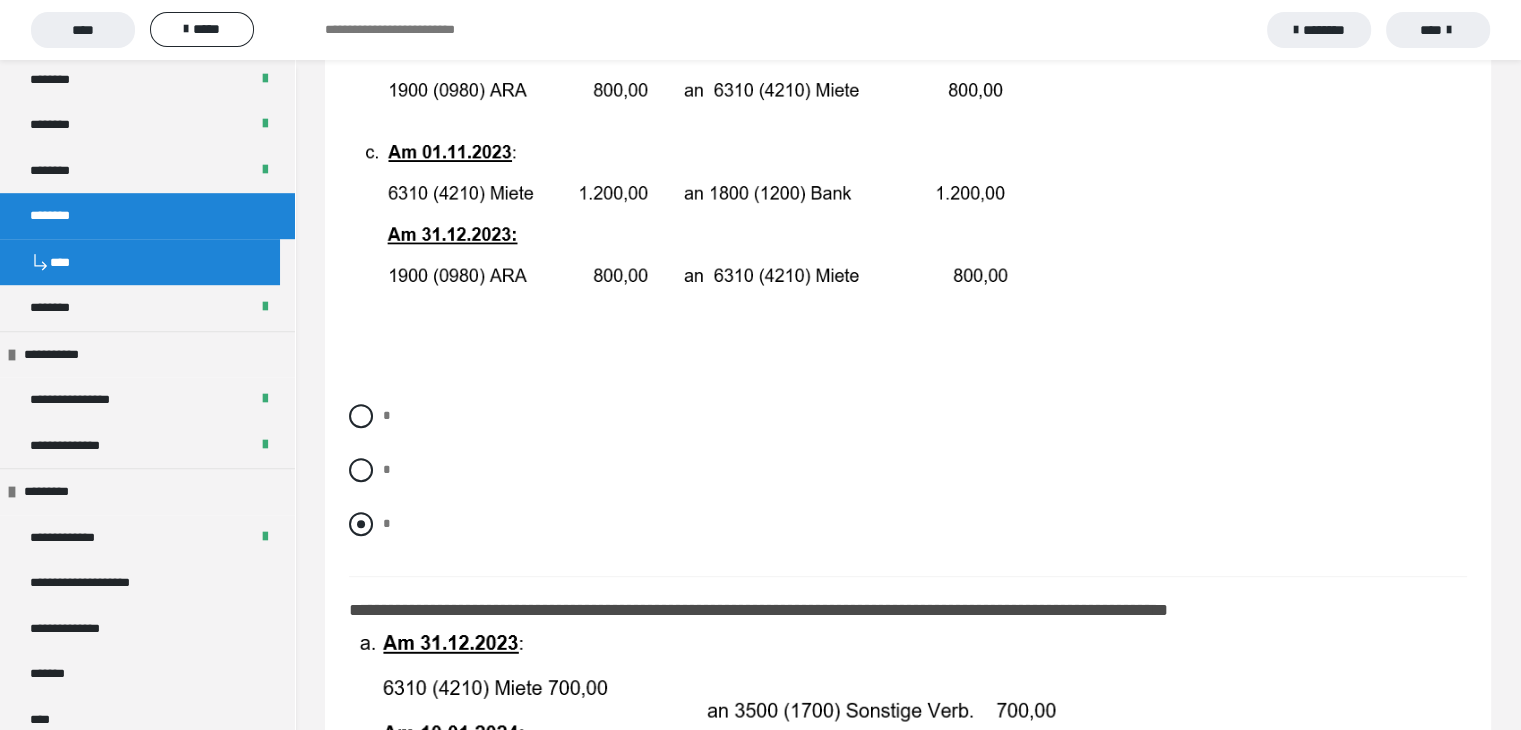 scroll, scrollTop: 700, scrollLeft: 0, axis: vertical 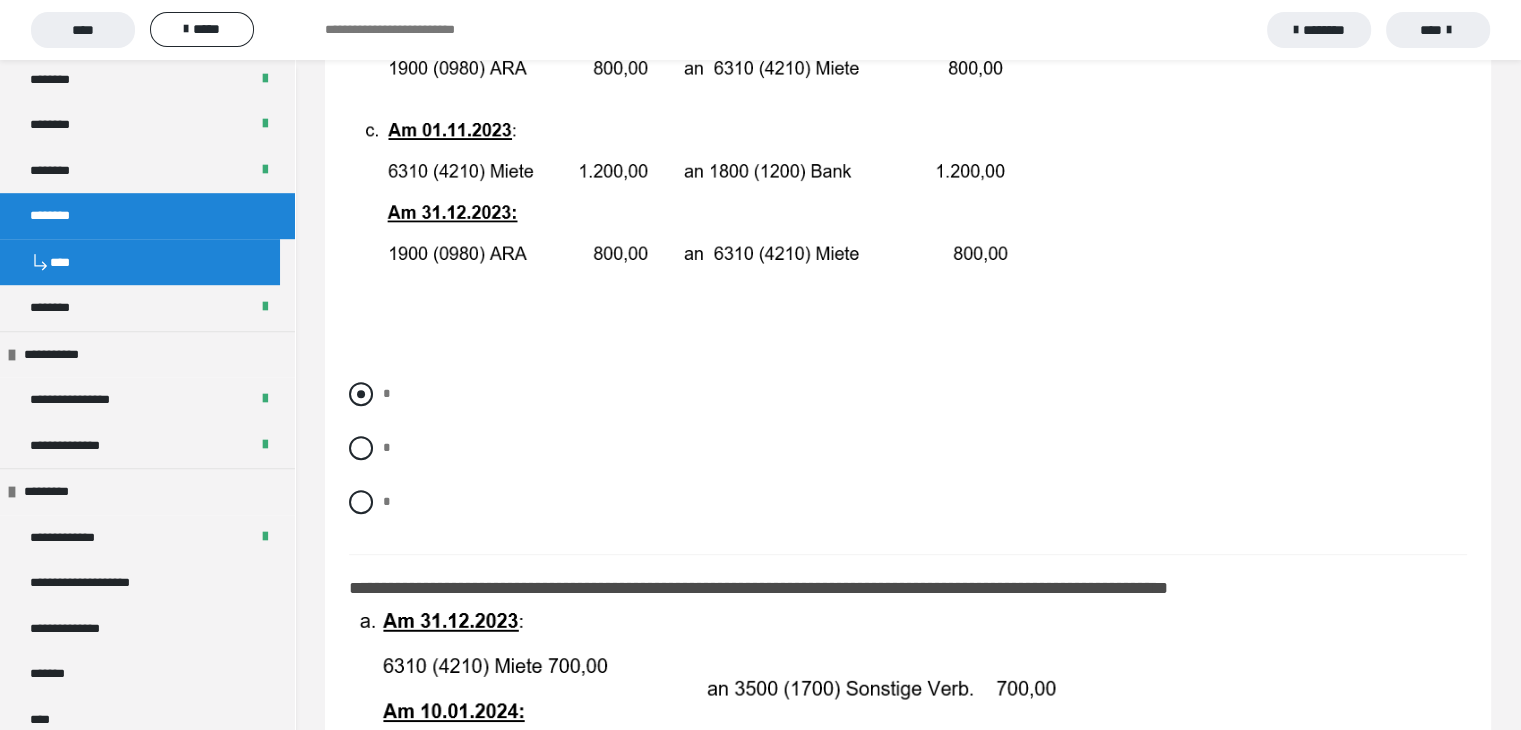 click at bounding box center [361, 394] 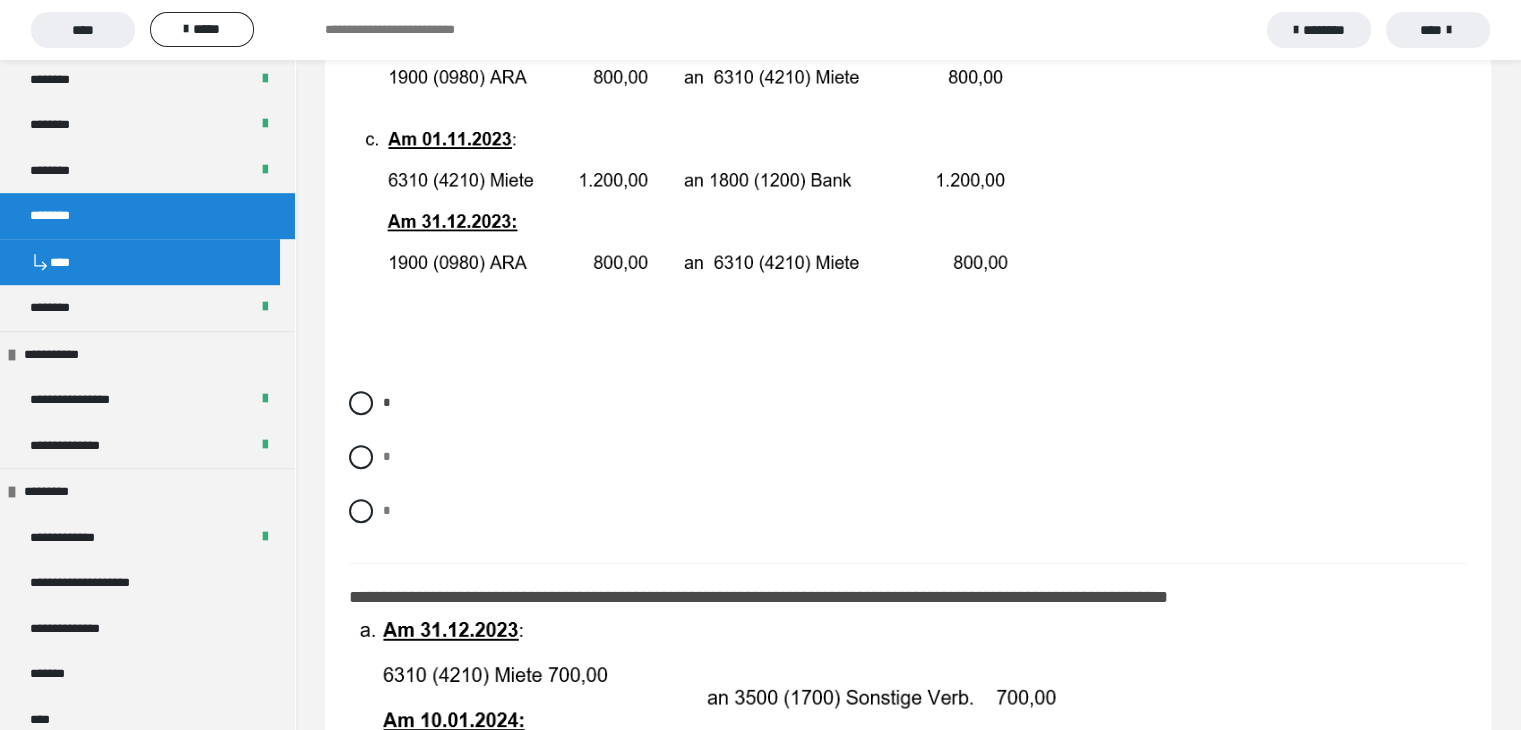 scroll, scrollTop: 900, scrollLeft: 0, axis: vertical 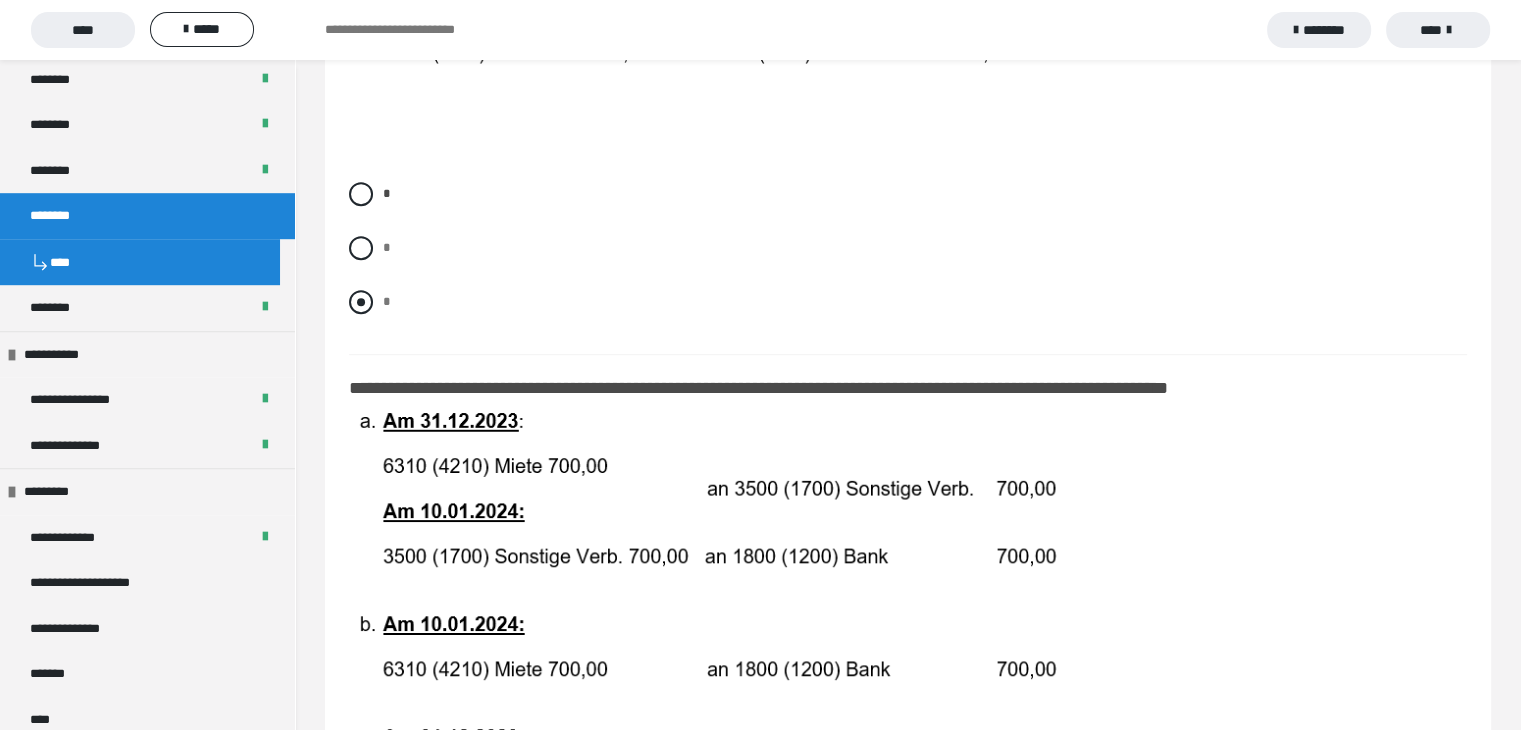 click at bounding box center (361, 302) 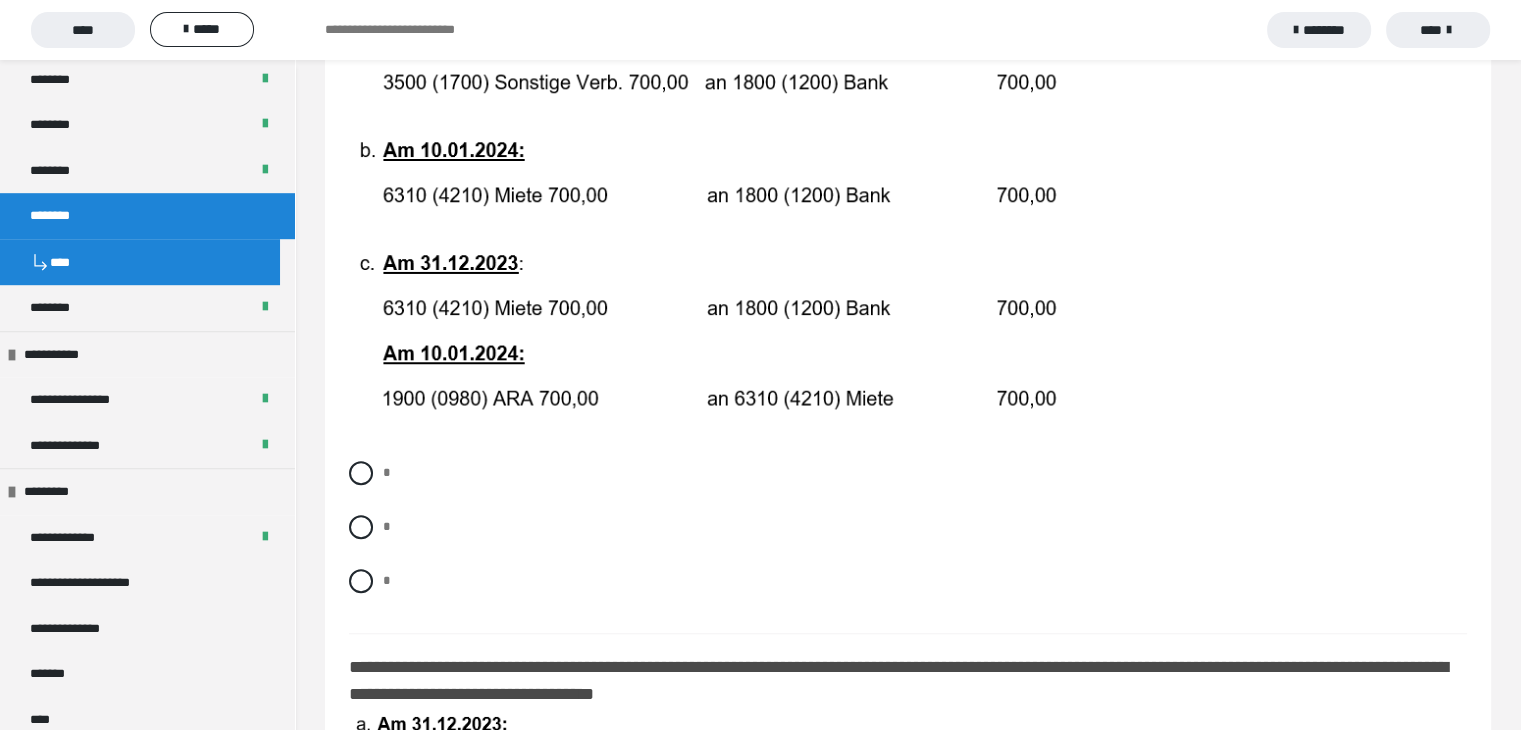scroll, scrollTop: 1500, scrollLeft: 0, axis: vertical 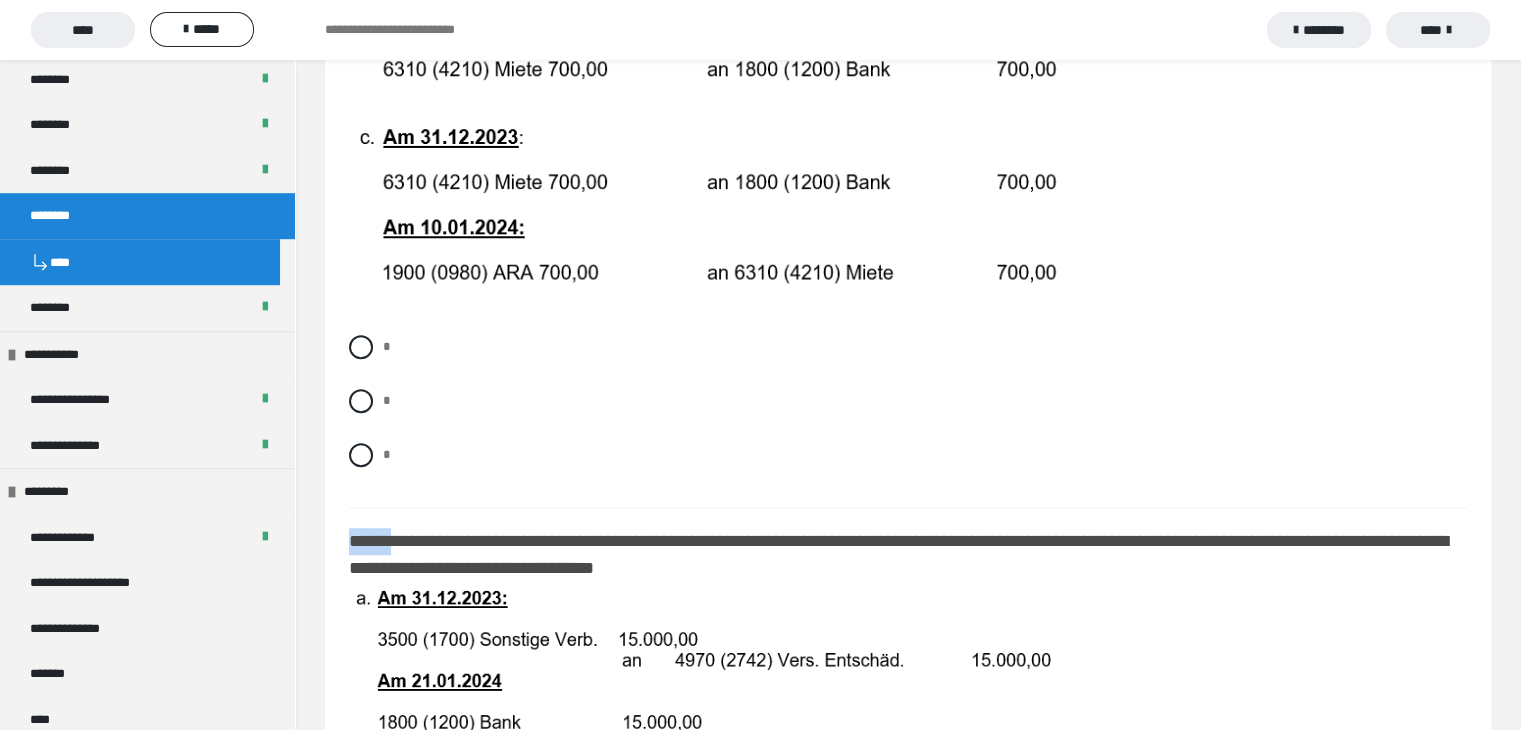 click on "**********" at bounding box center (908, 1098) 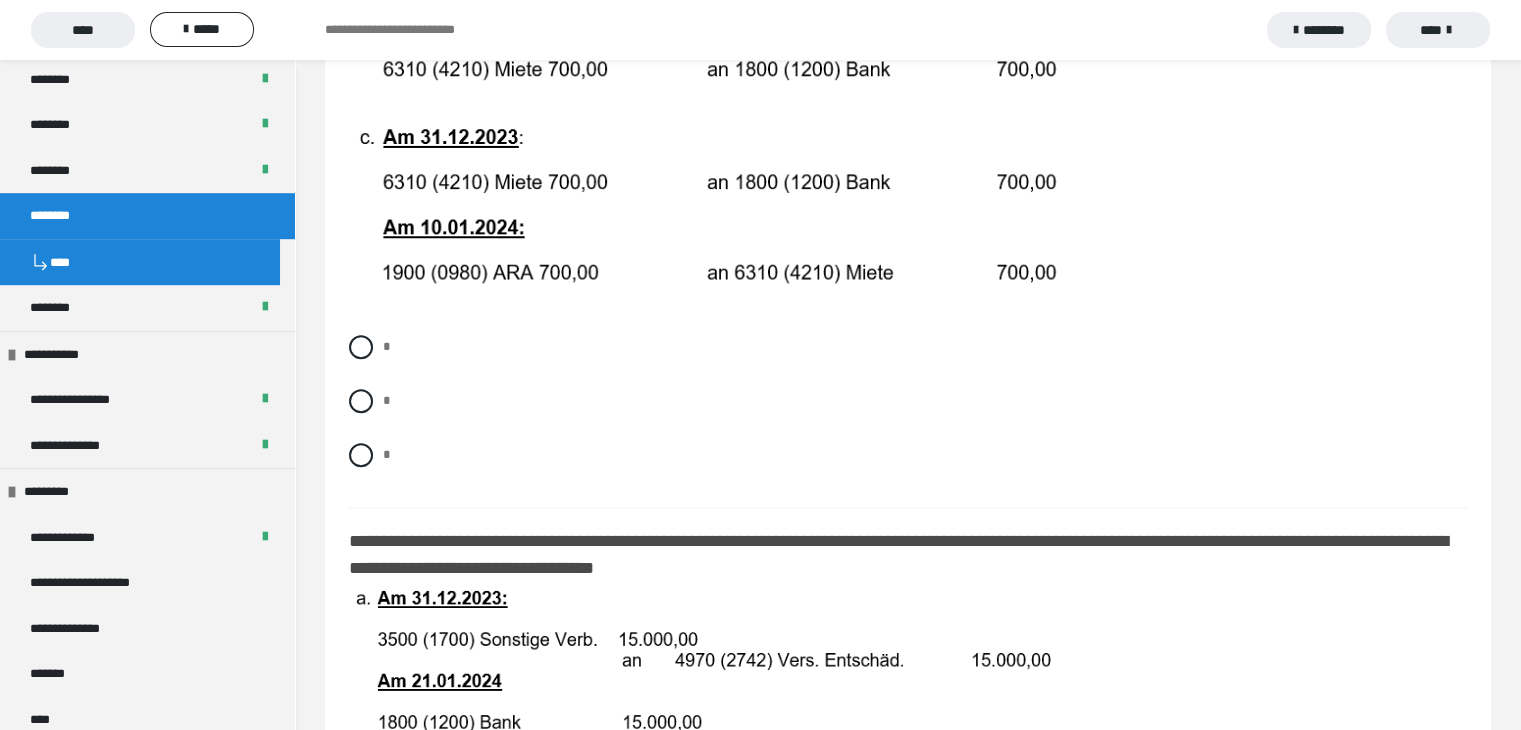 click on "* * *" at bounding box center [908, 416] 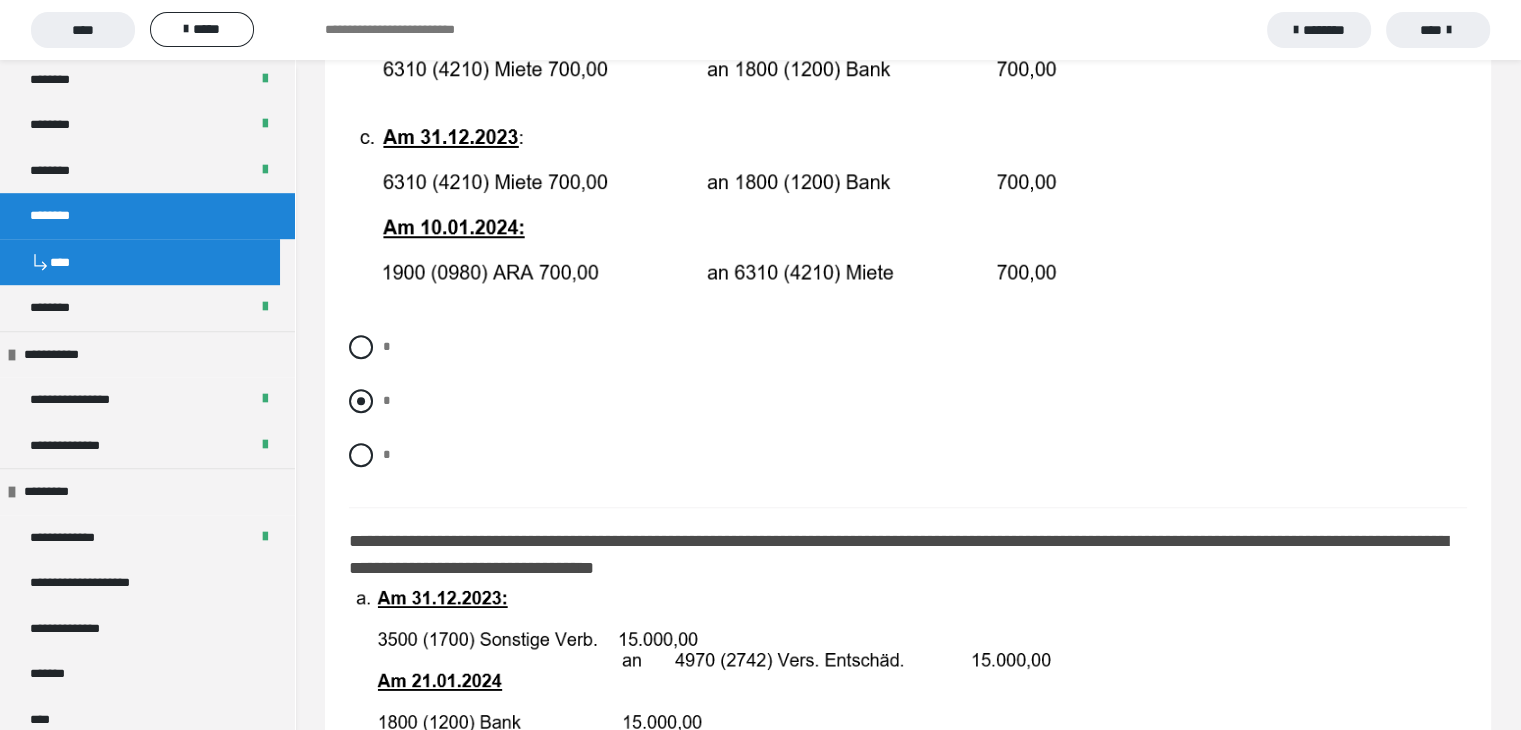 click at bounding box center [361, 401] 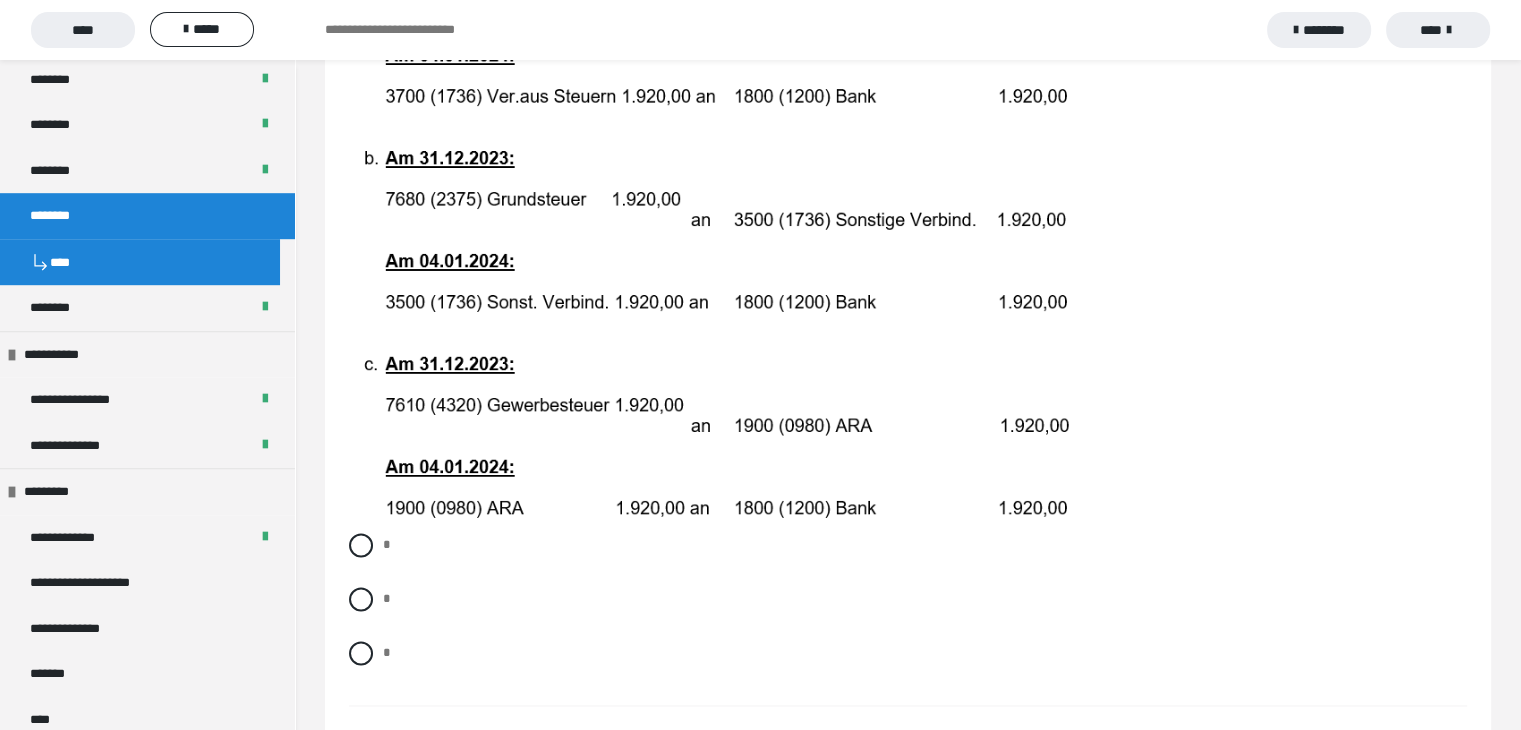 scroll, scrollTop: 3100, scrollLeft: 0, axis: vertical 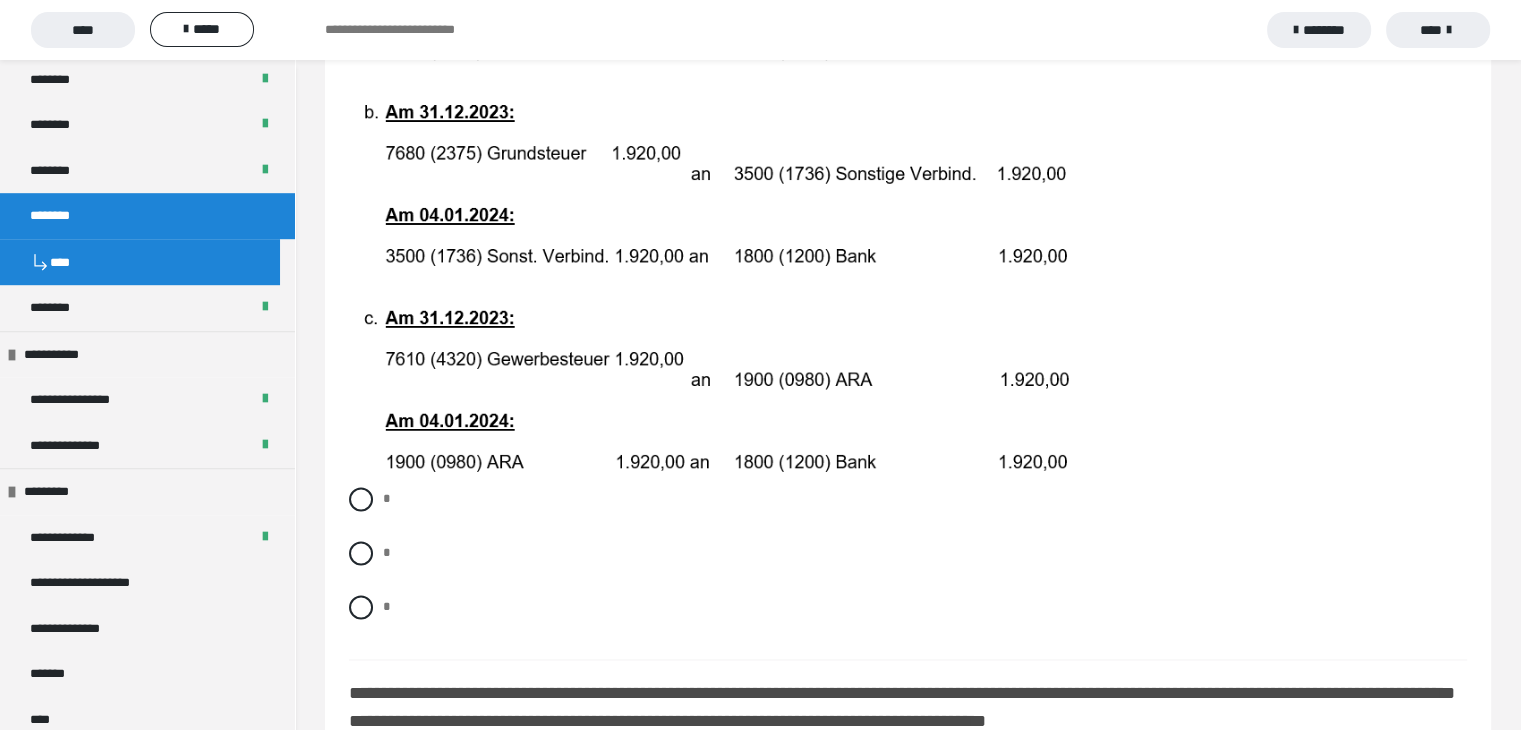 click on "* * *" at bounding box center (908, 568) 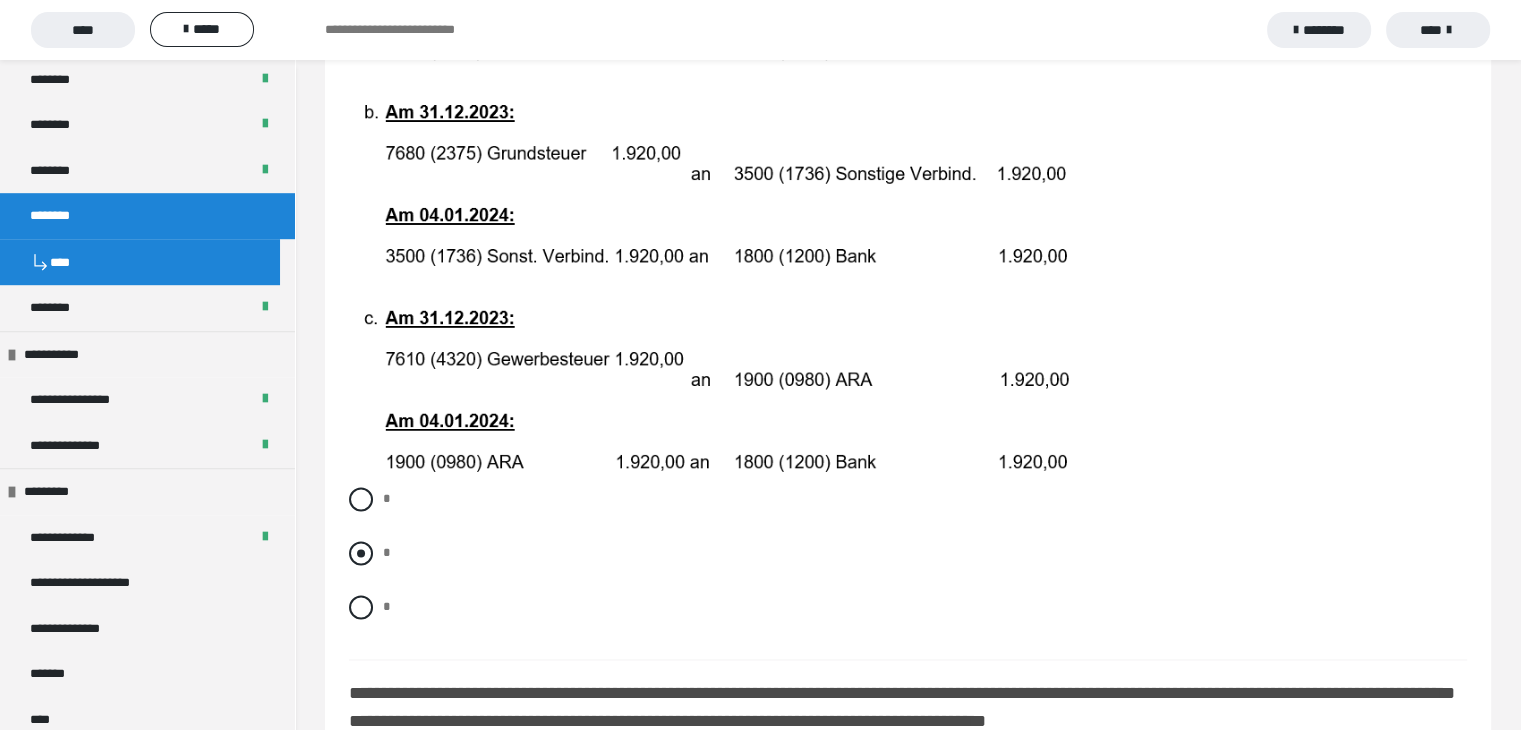 click at bounding box center (361, 553) 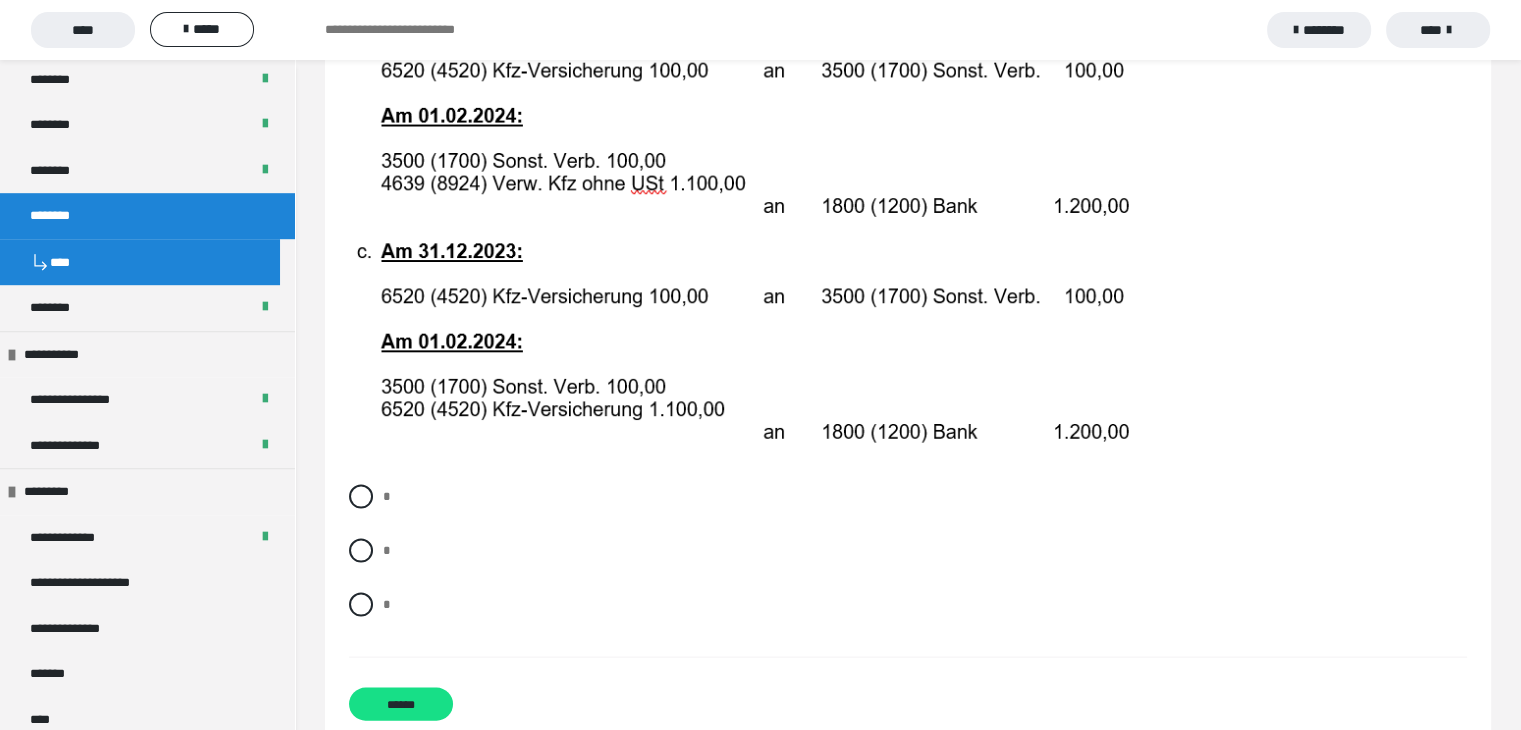 scroll, scrollTop: 4100, scrollLeft: 0, axis: vertical 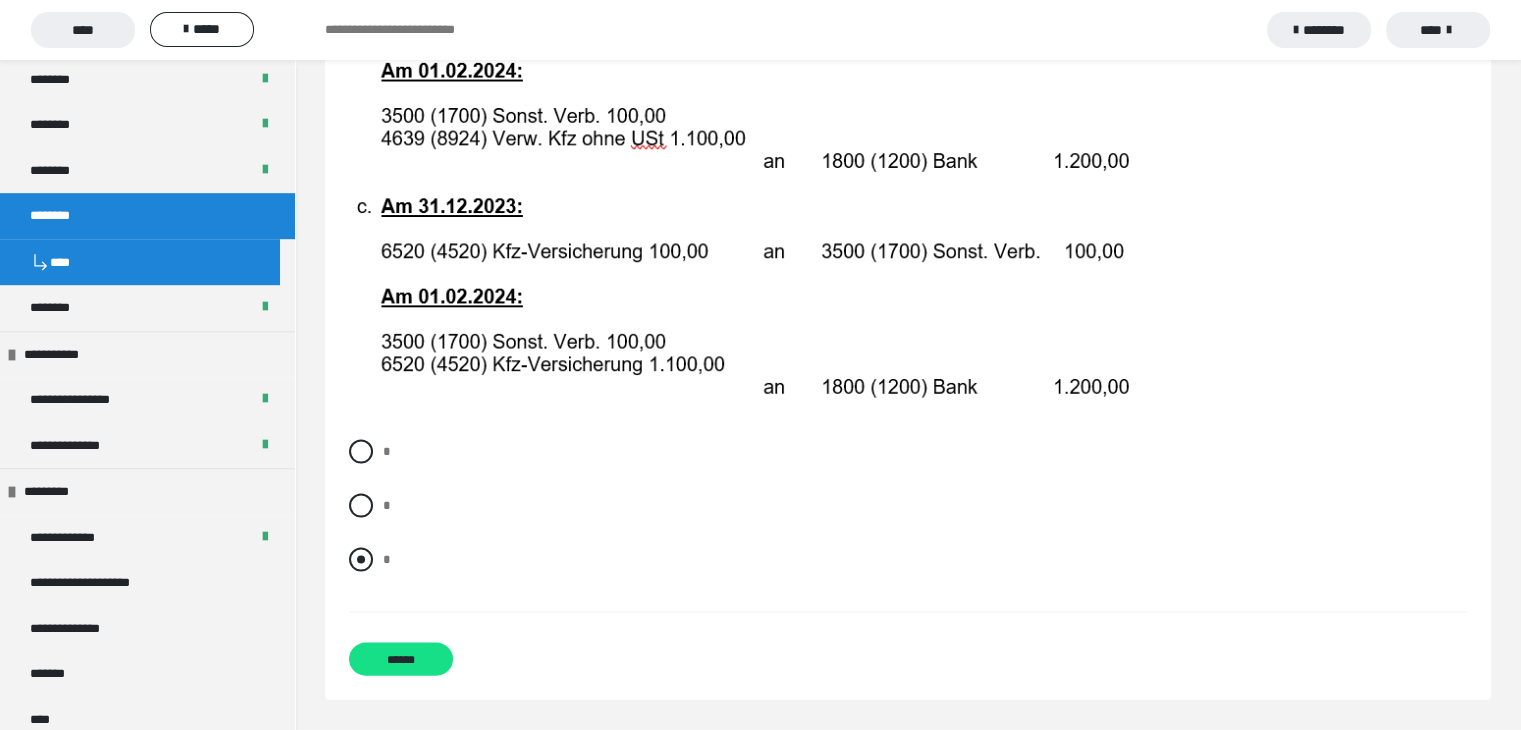 click at bounding box center [361, 560] 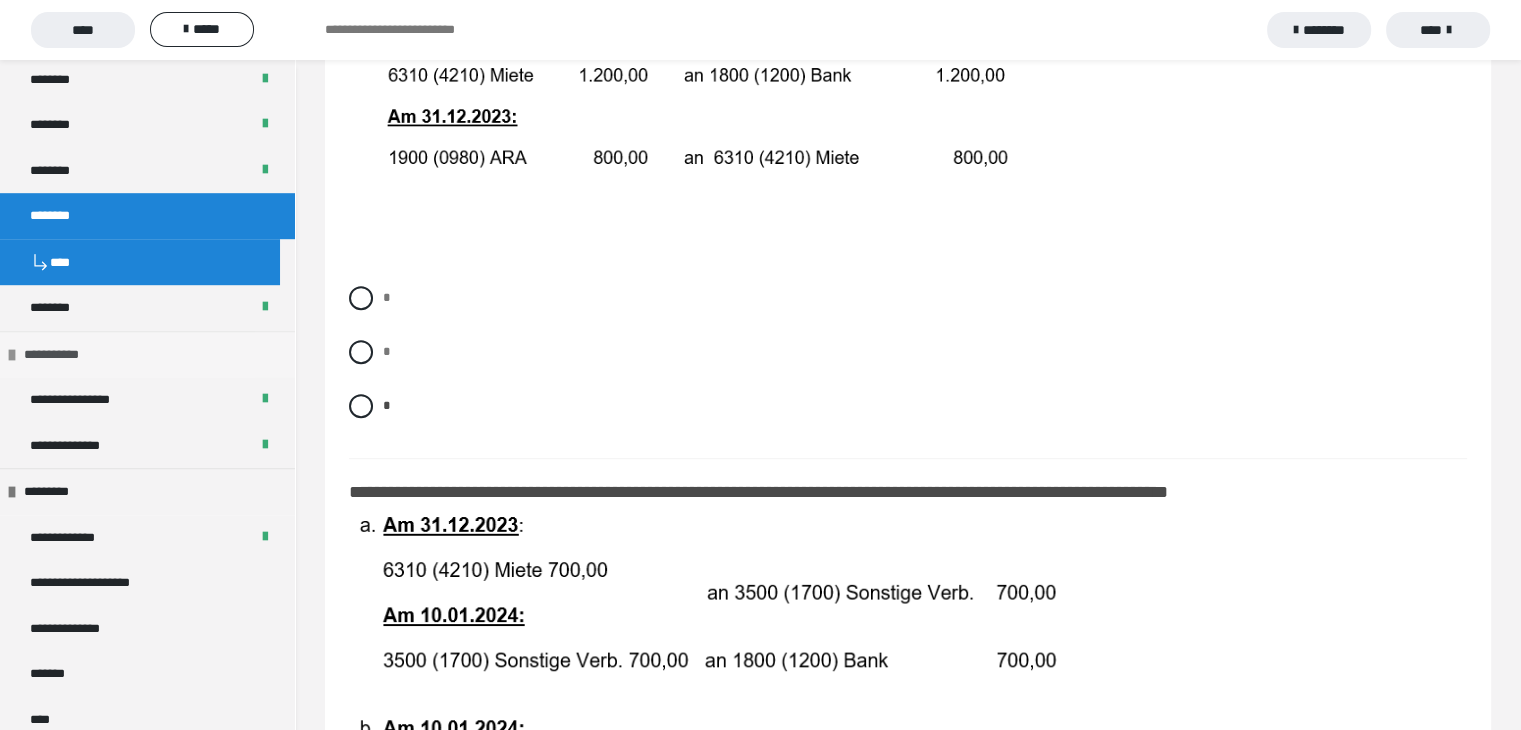 scroll, scrollTop: 800, scrollLeft: 0, axis: vertical 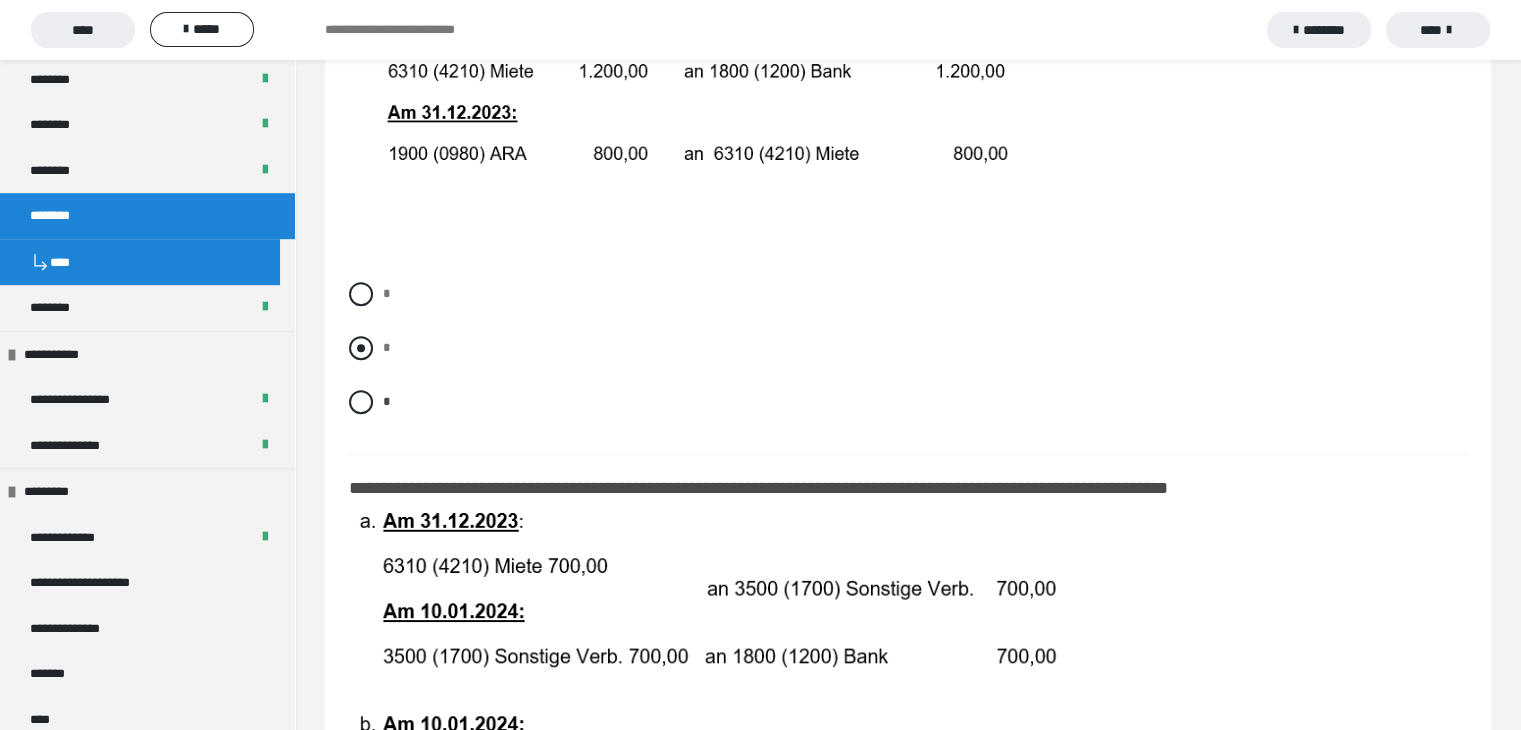 click at bounding box center [361, 348] 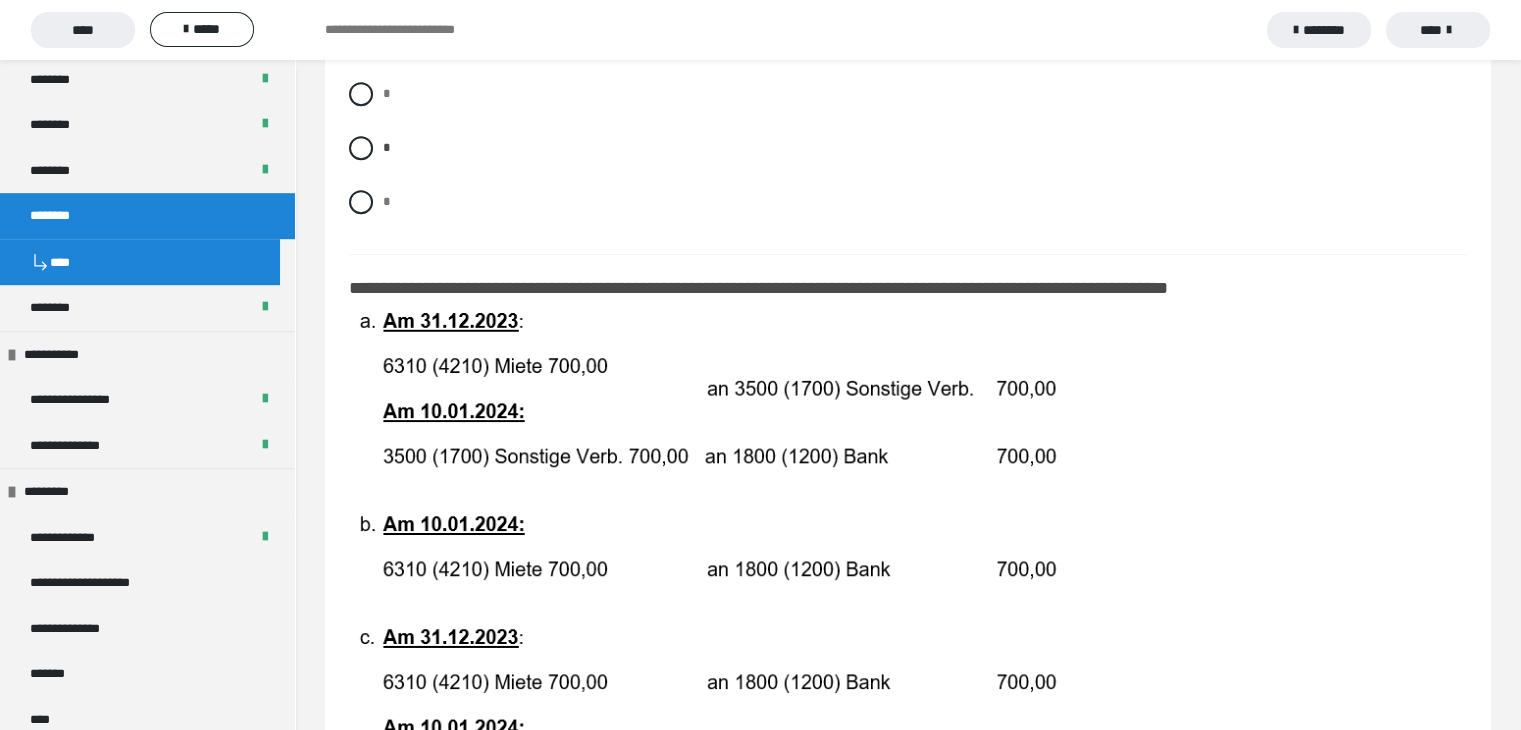scroll, scrollTop: 1200, scrollLeft: 0, axis: vertical 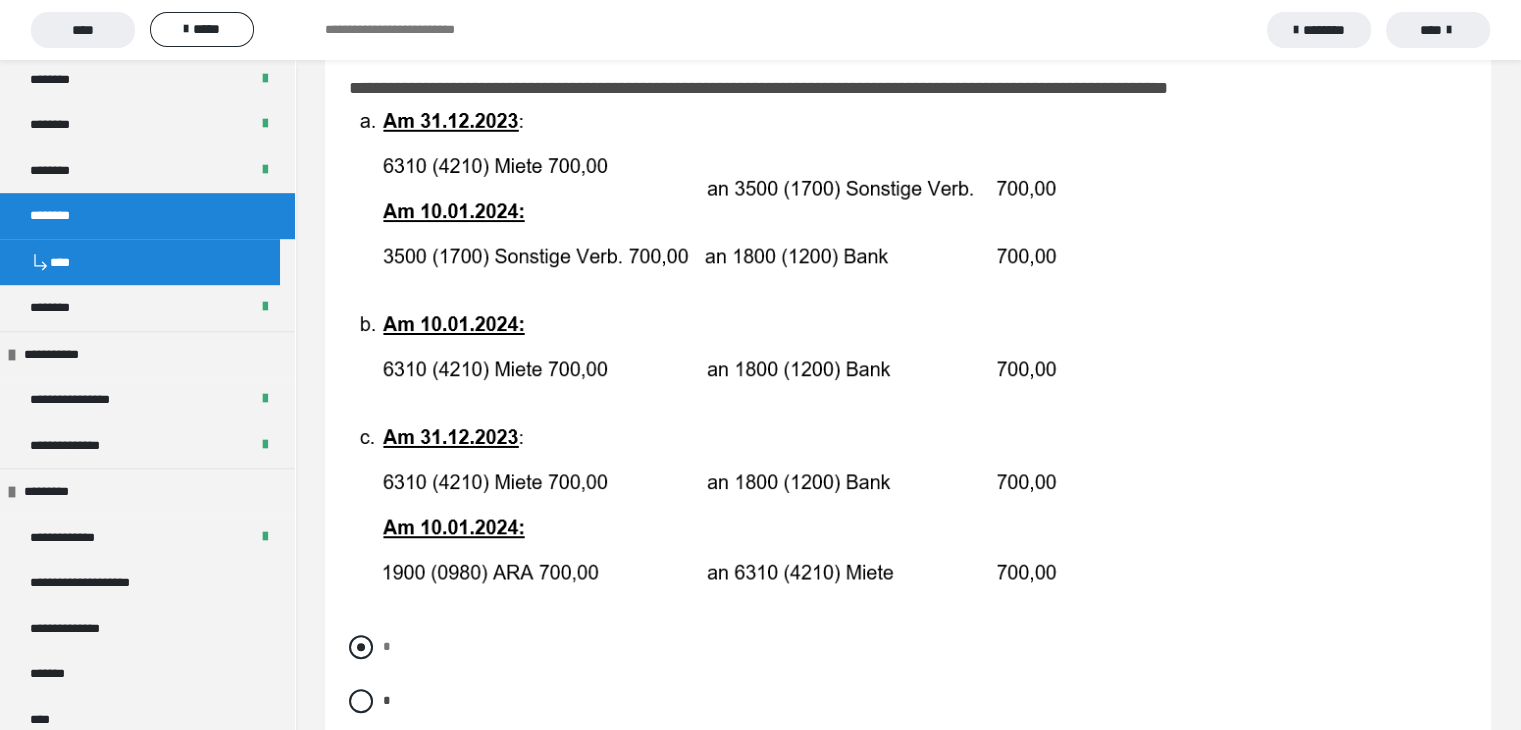 click at bounding box center [361, 647] 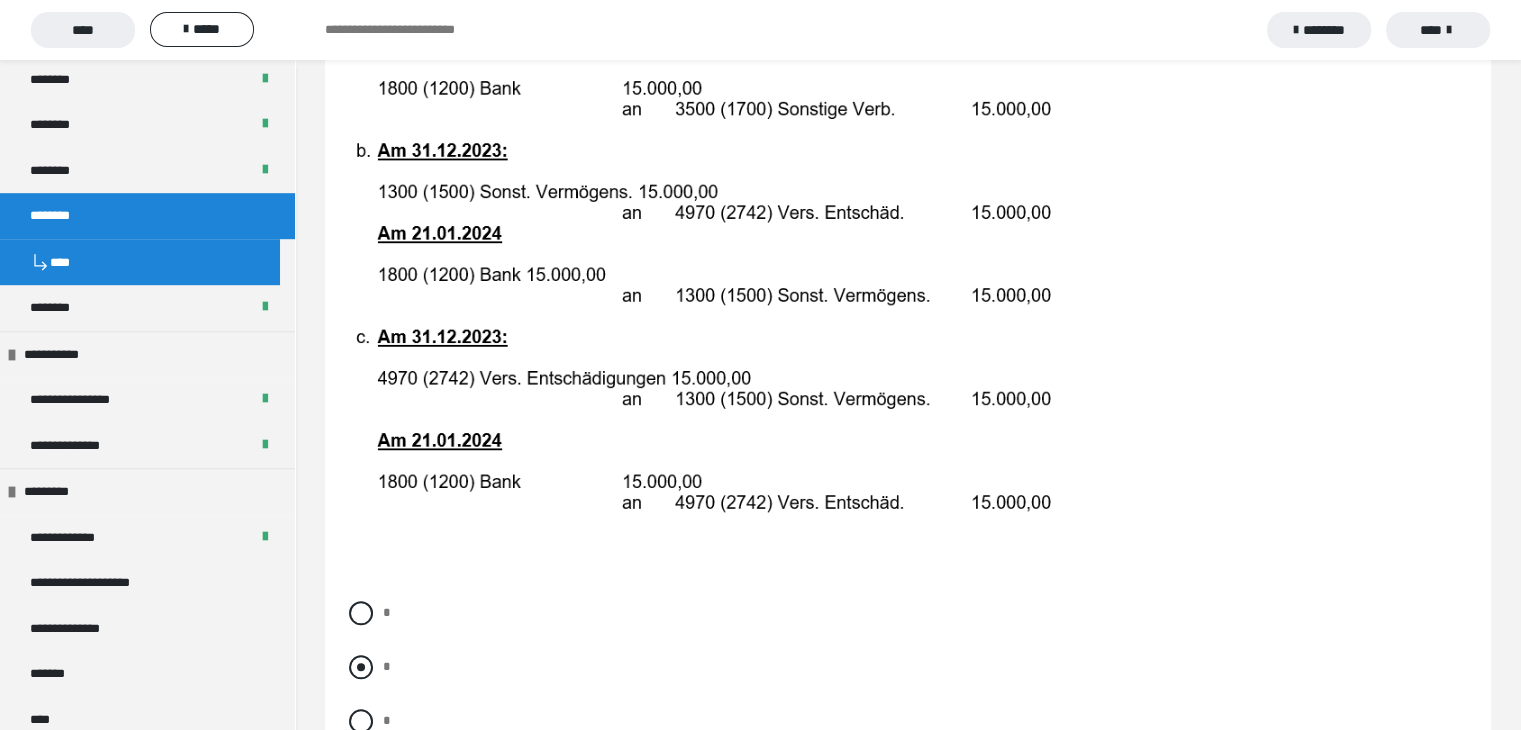 scroll, scrollTop: 2300, scrollLeft: 0, axis: vertical 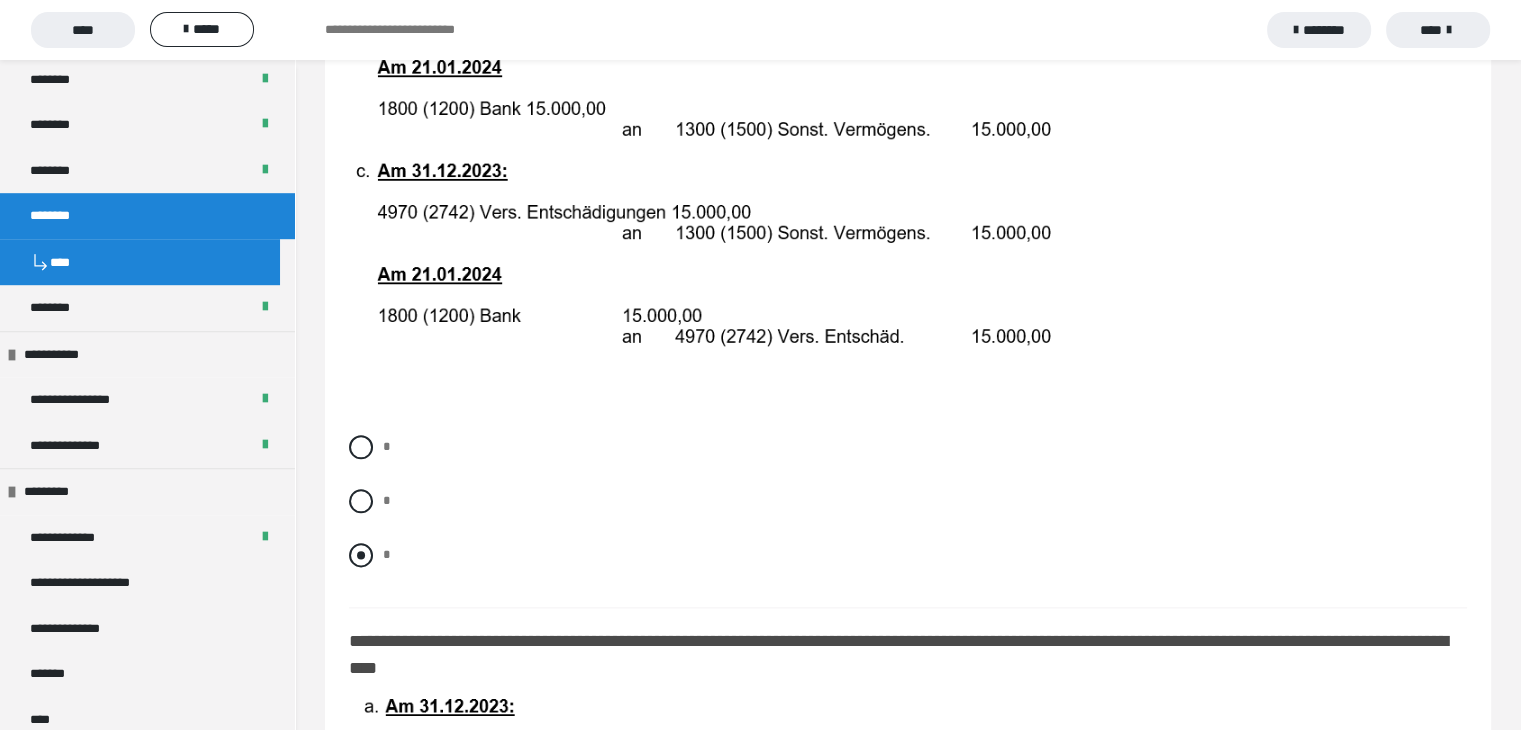 click at bounding box center (361, 555) 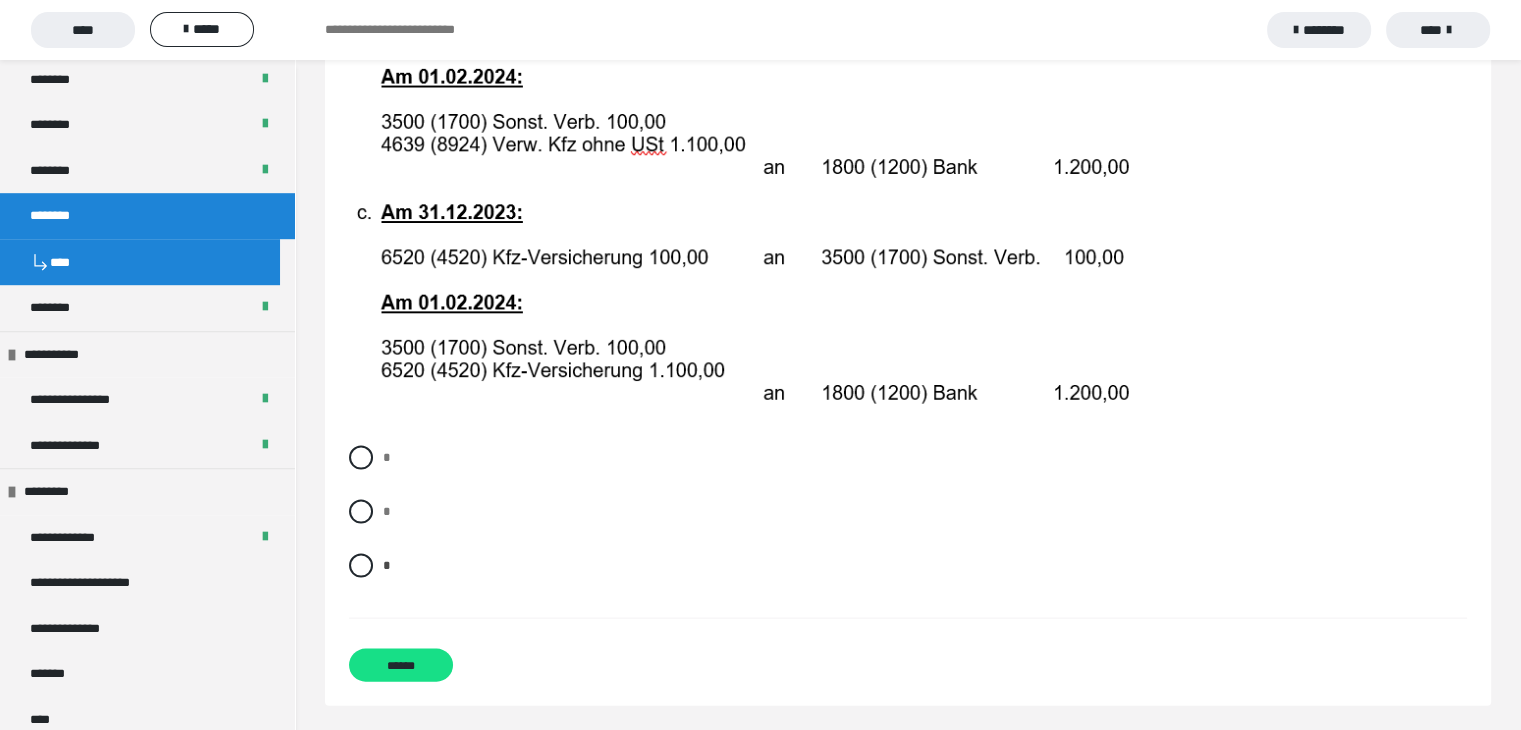 scroll, scrollTop: 4100, scrollLeft: 0, axis: vertical 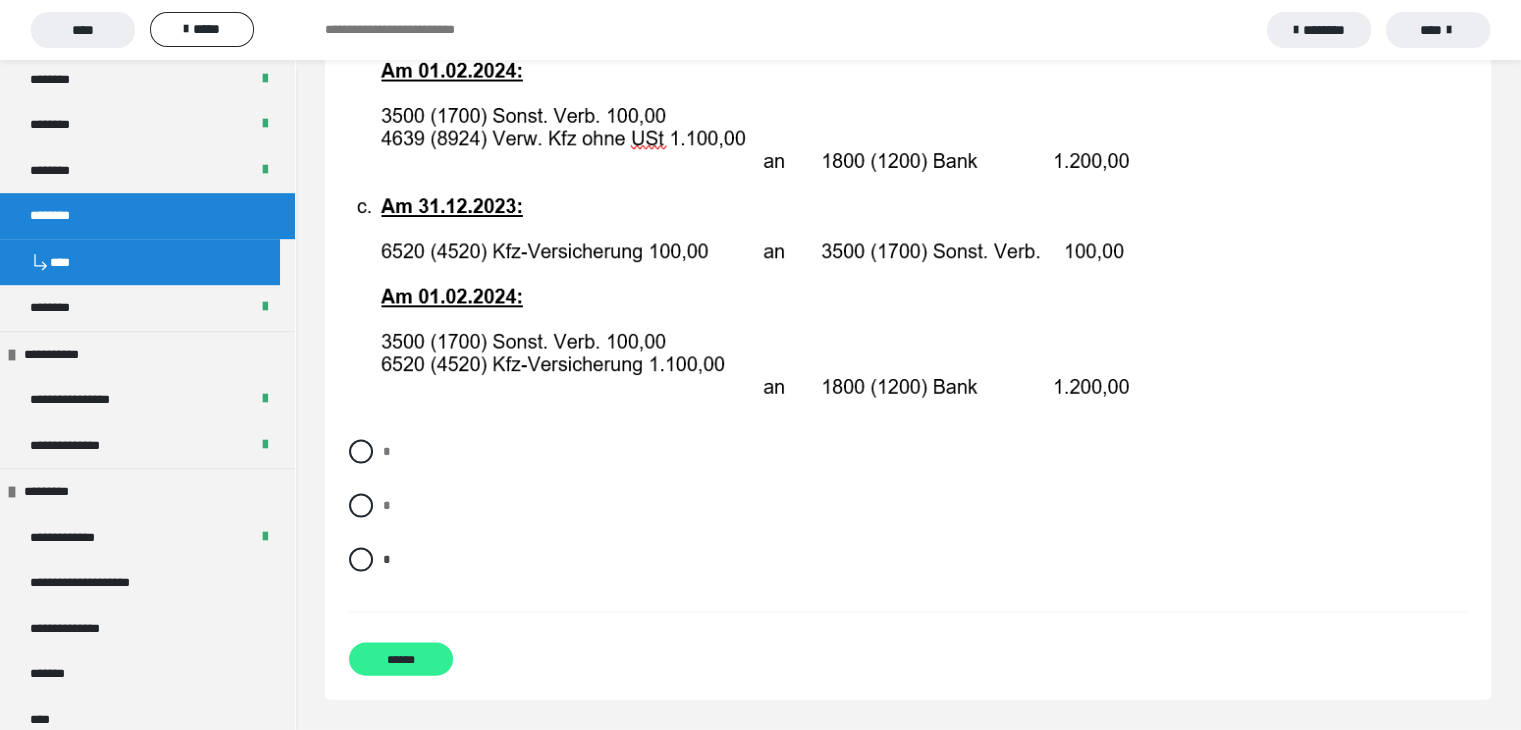 click on "******" at bounding box center (401, 659) 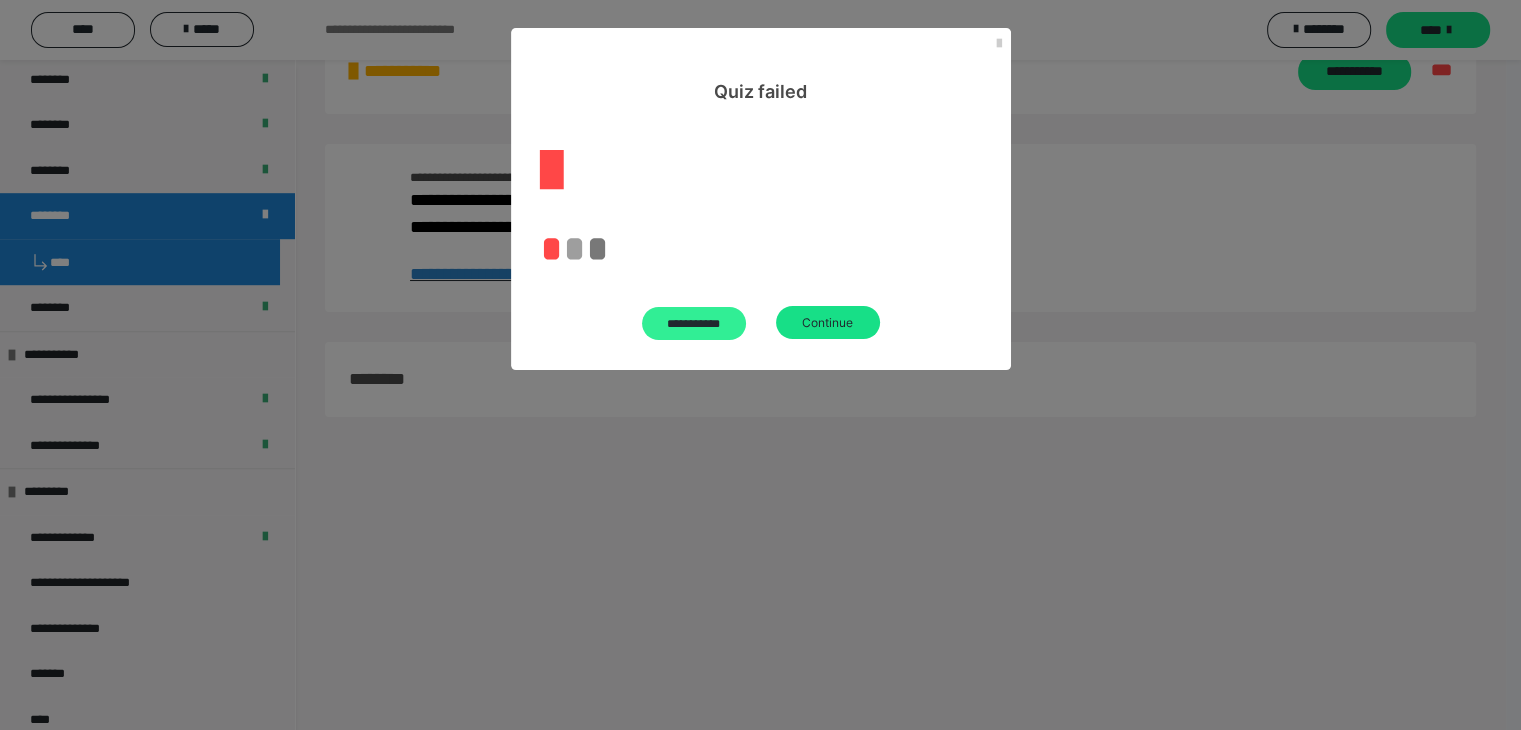 scroll, scrollTop: 60, scrollLeft: 0, axis: vertical 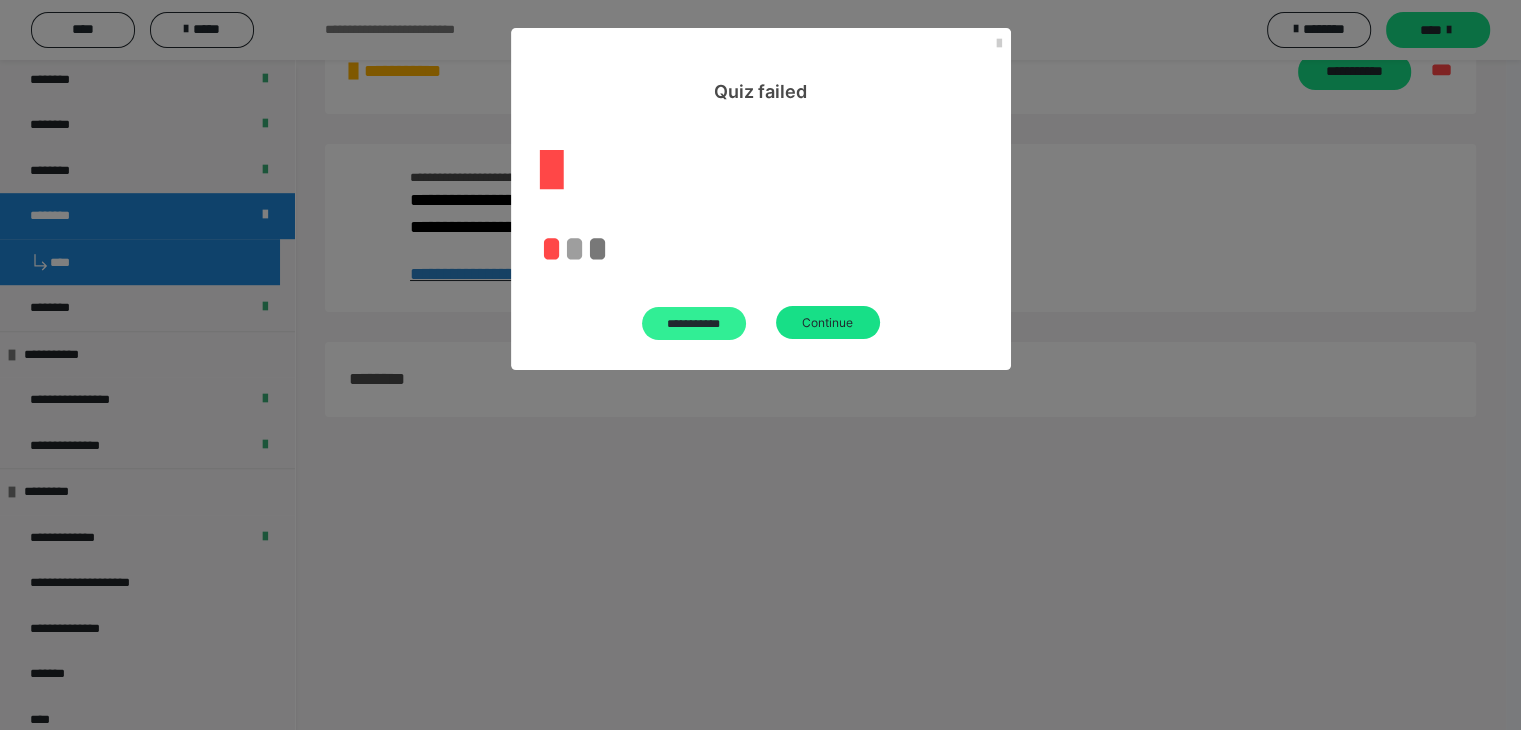 click on "**********" at bounding box center [694, 323] 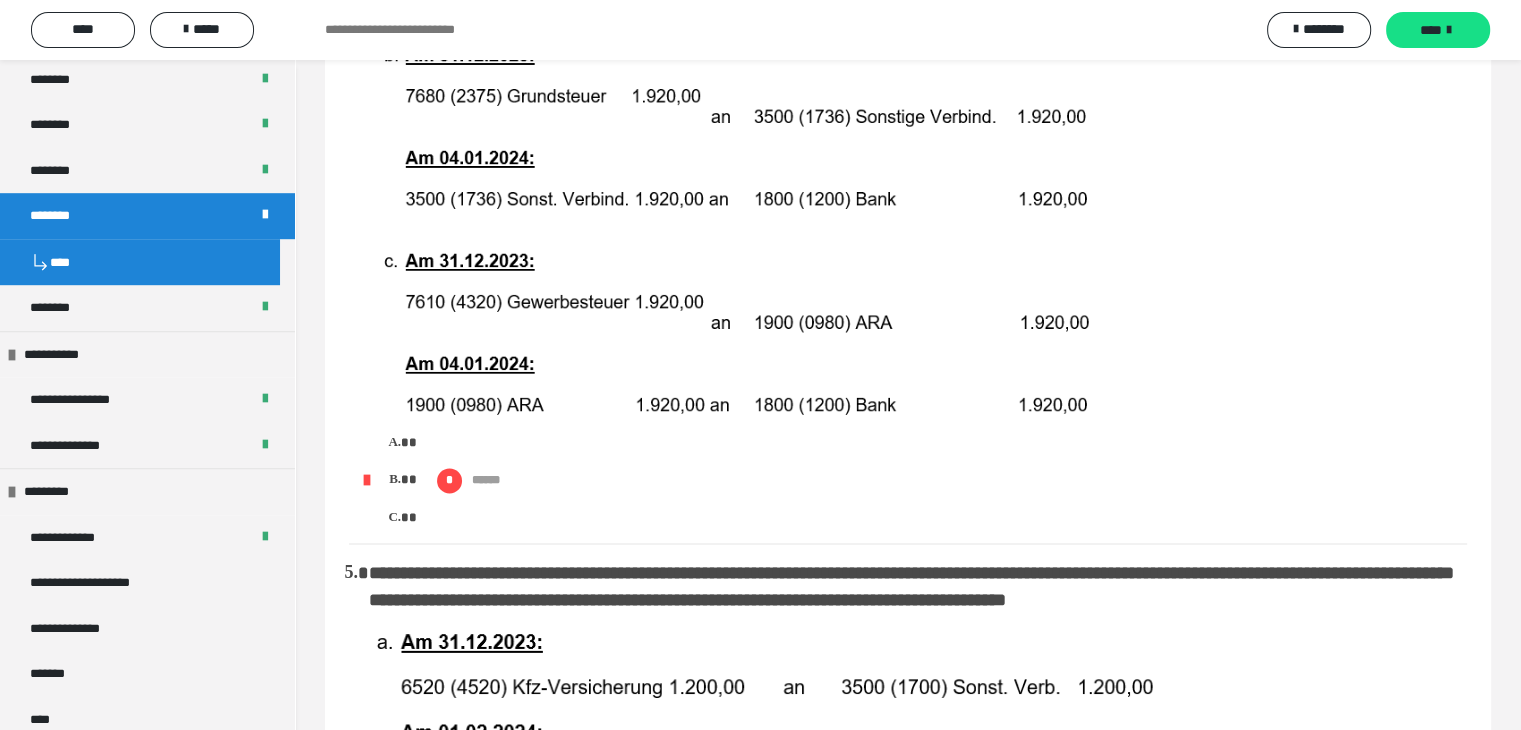 scroll, scrollTop: 2500, scrollLeft: 0, axis: vertical 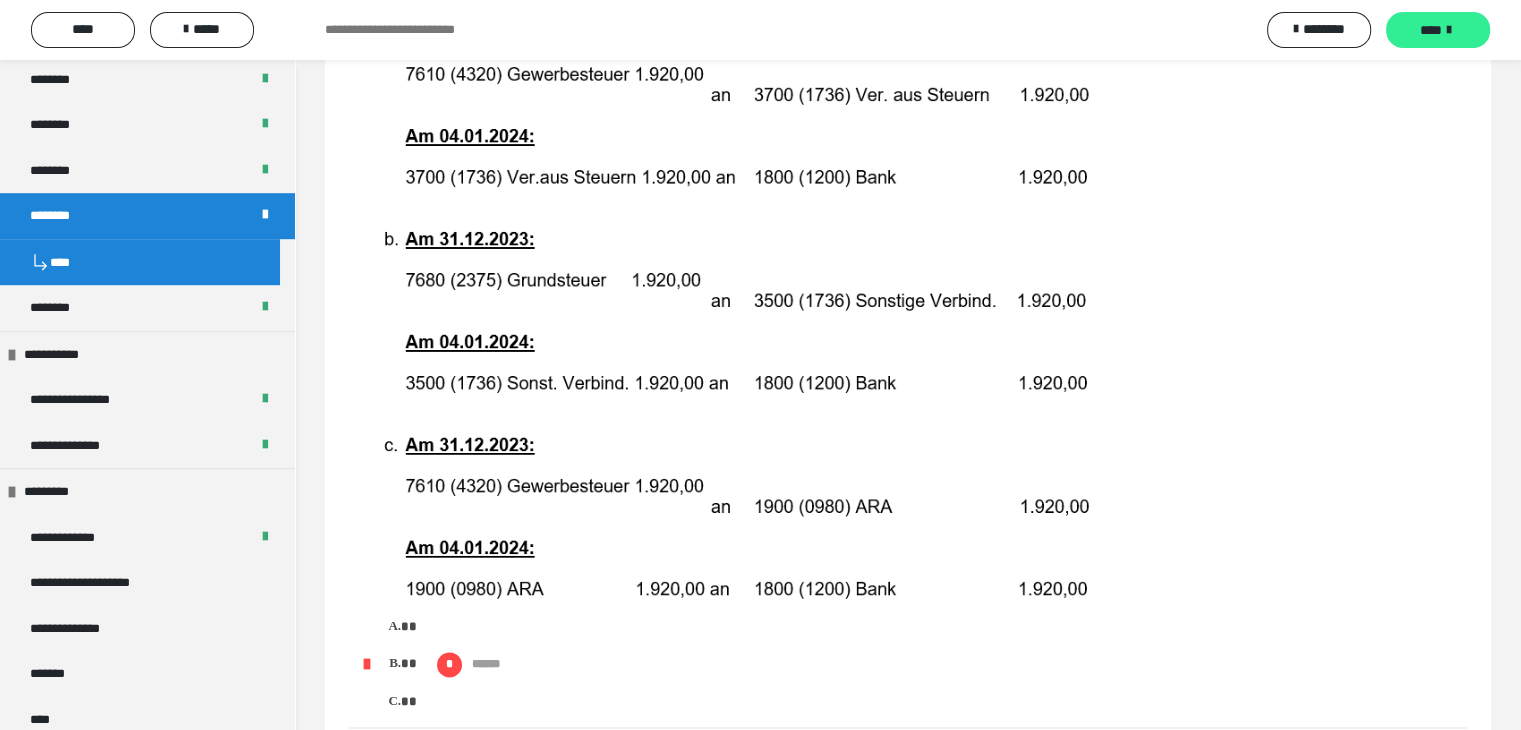 click on "****" at bounding box center (1438, 30) 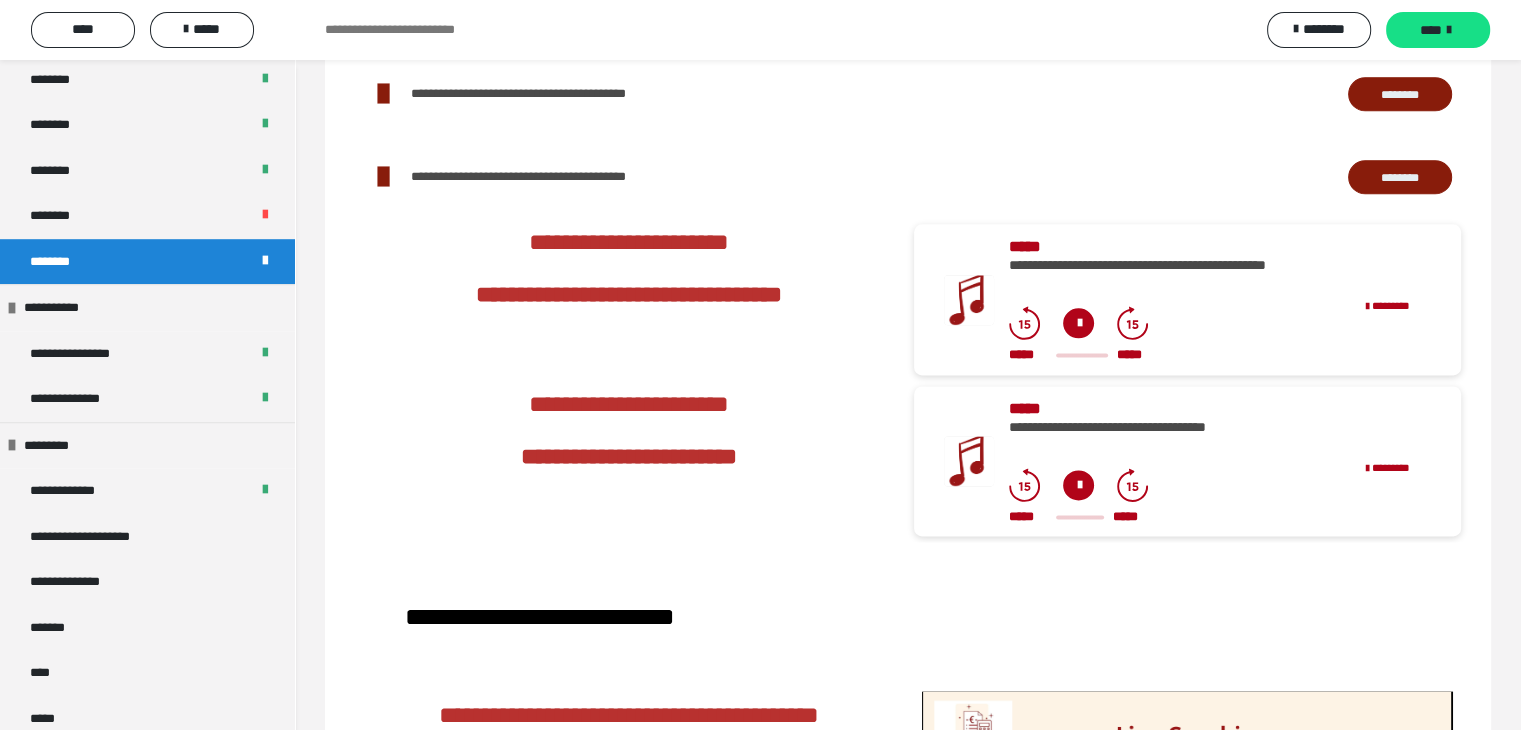 scroll, scrollTop: 660, scrollLeft: 0, axis: vertical 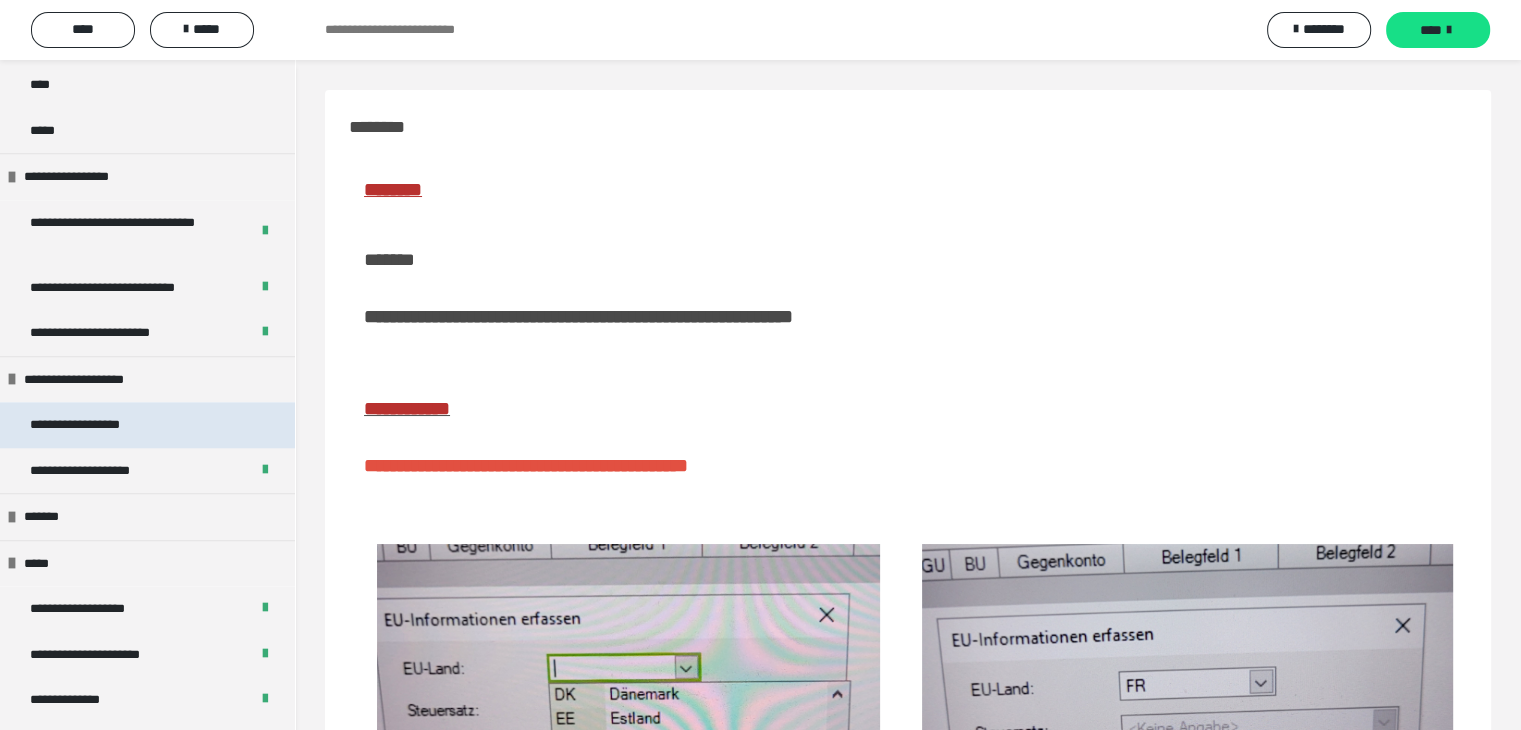 click on "**********" at bounding box center (98, 425) 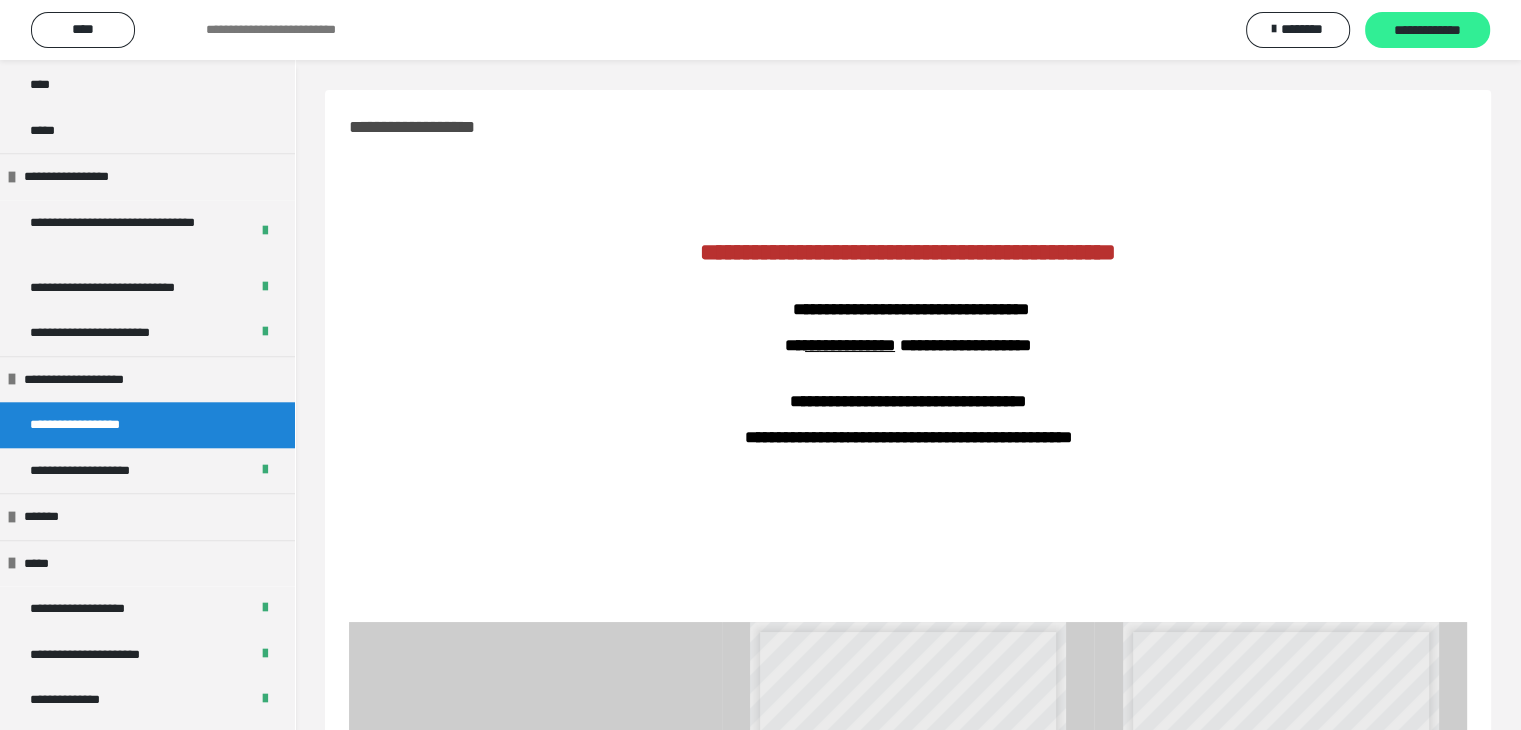 click on "**********" at bounding box center (1427, 31) 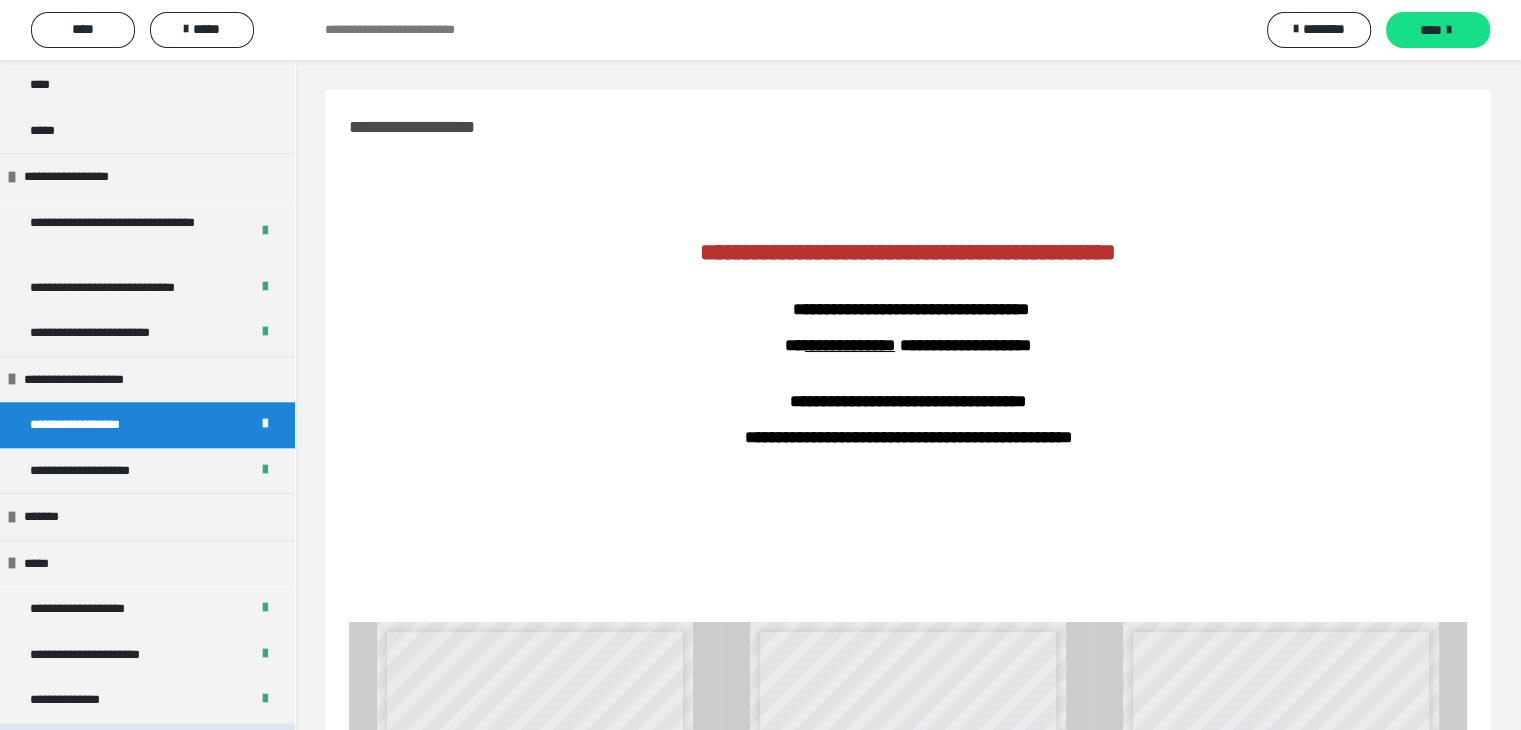 scroll, scrollTop: 2188, scrollLeft: 0, axis: vertical 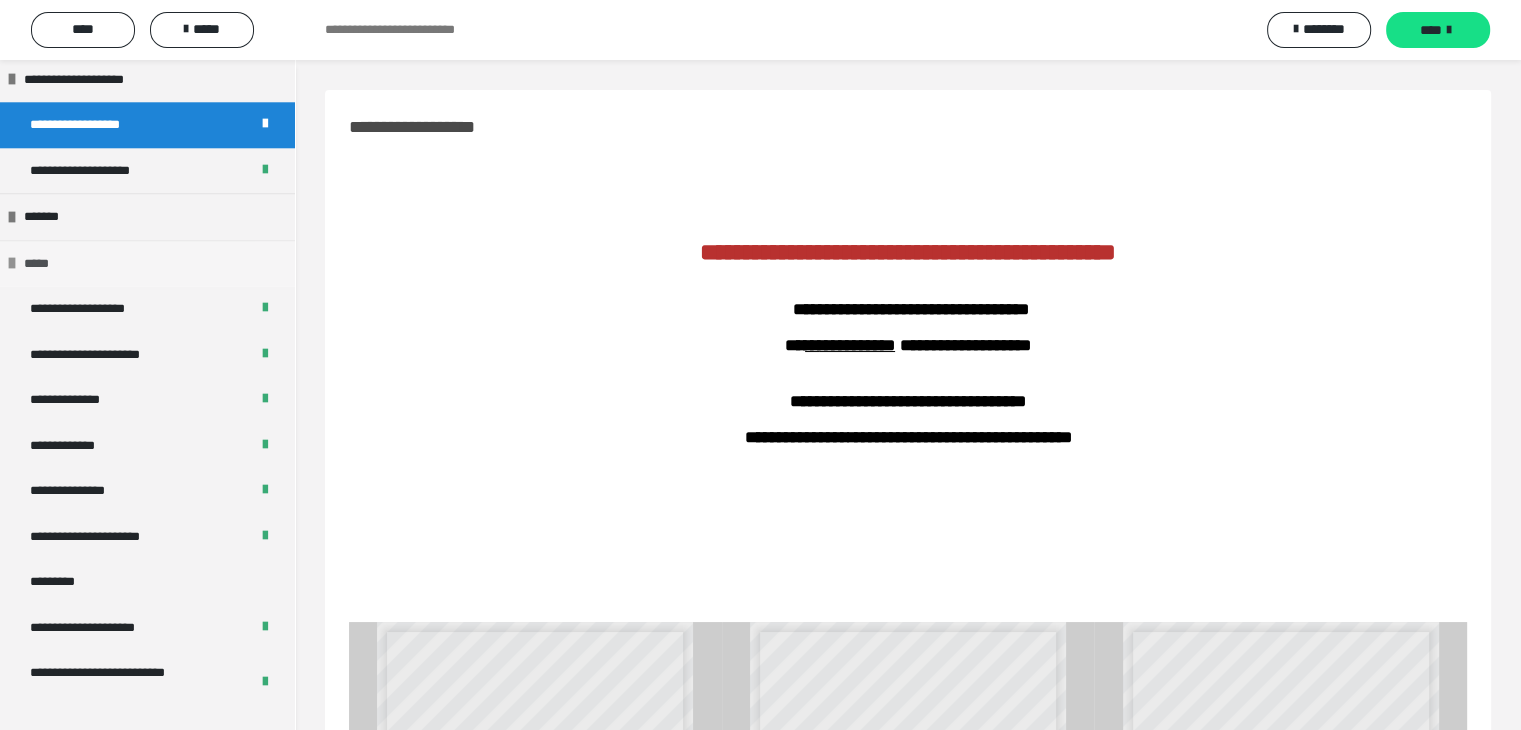 click on "*****" at bounding box center [45, 264] 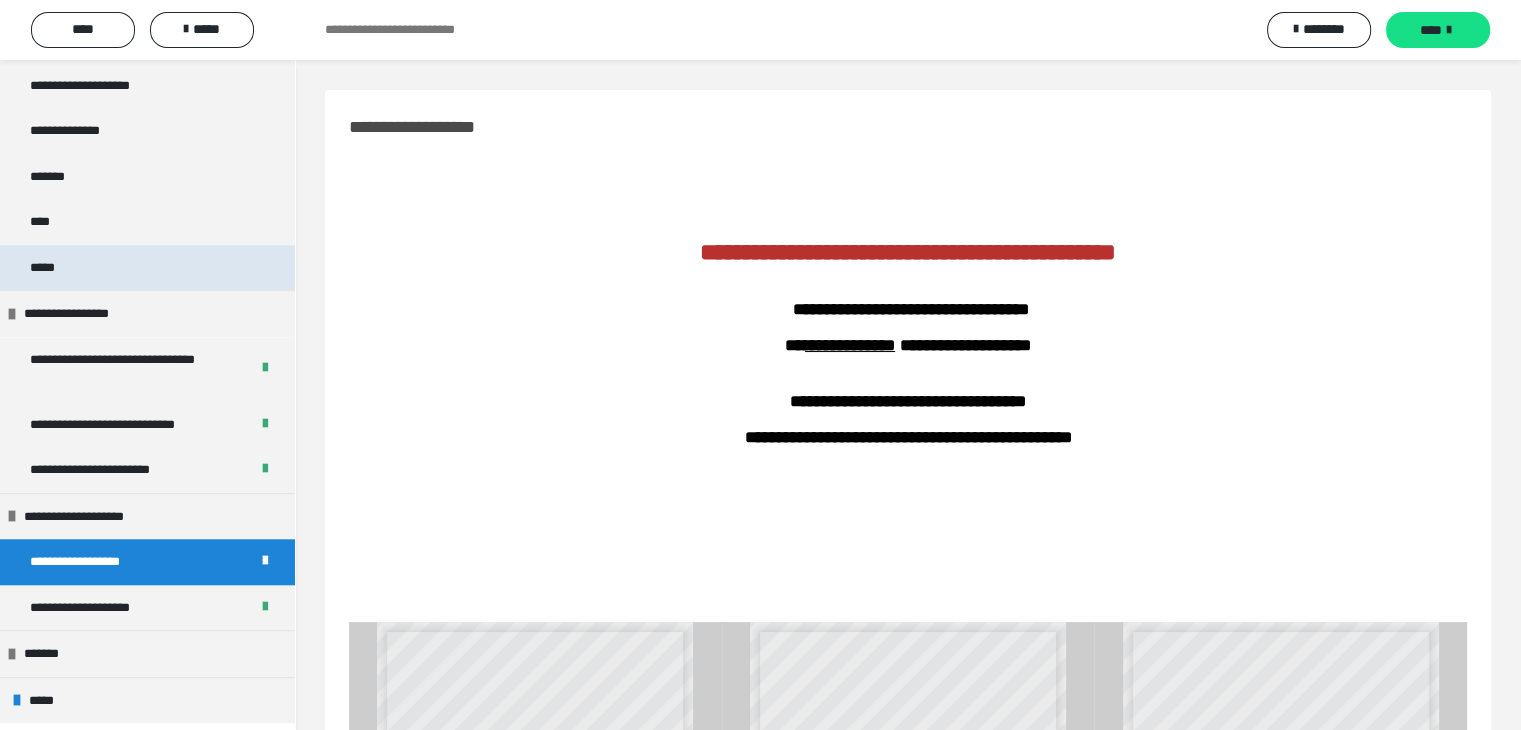 scroll, scrollTop: 1748, scrollLeft: 0, axis: vertical 